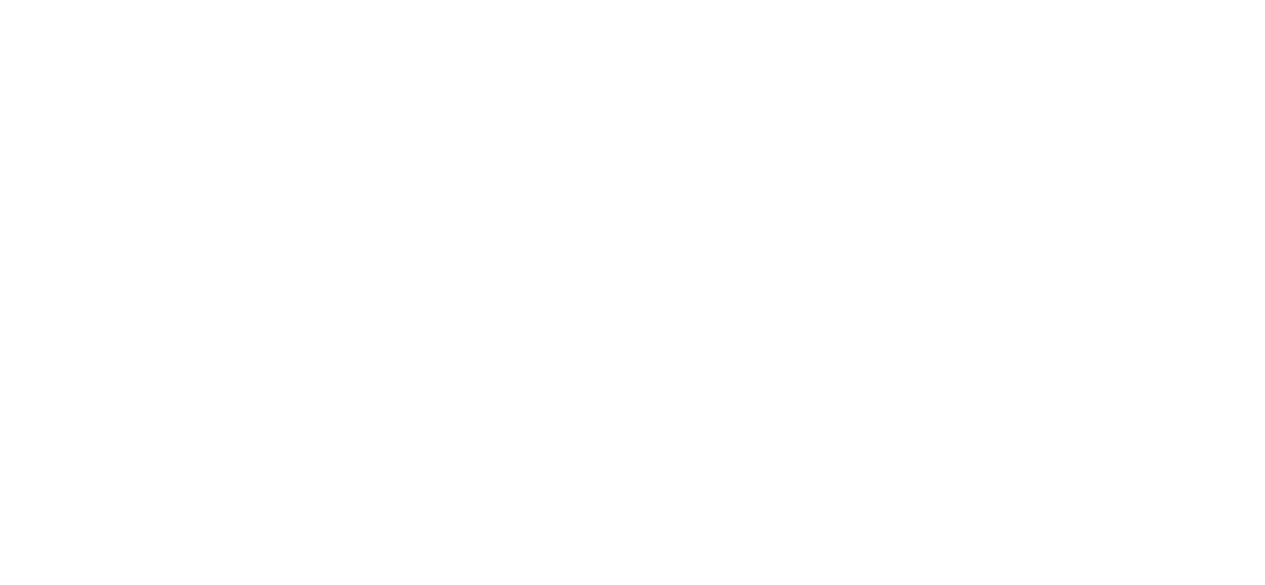 scroll, scrollTop: 0, scrollLeft: 0, axis: both 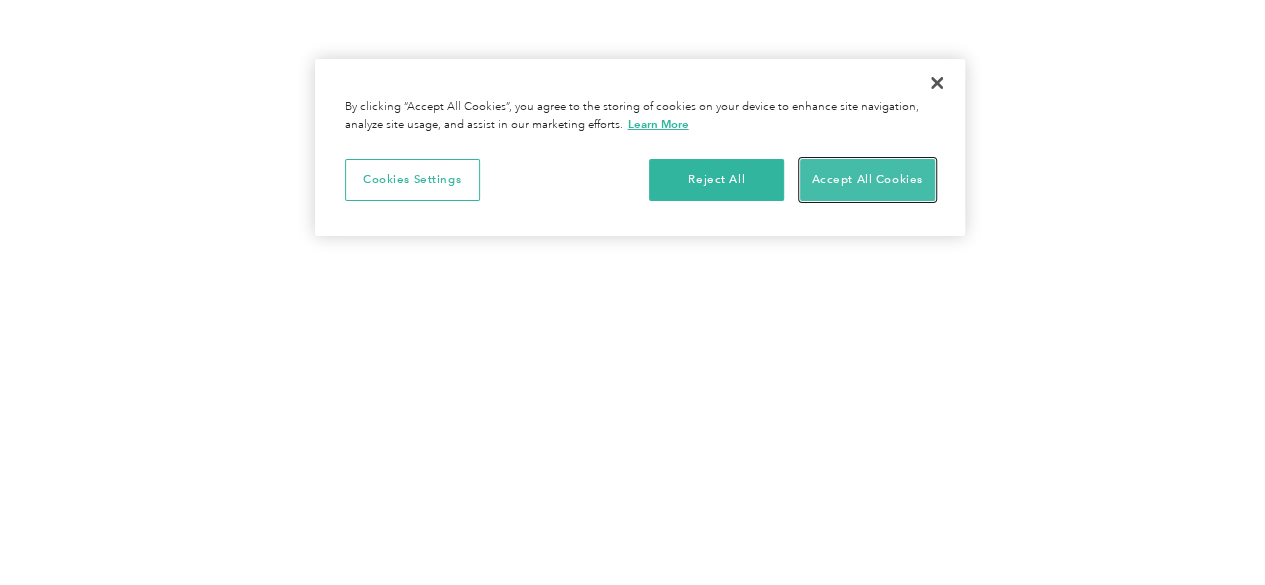 click on "Accept All Cookies" at bounding box center [867, 180] 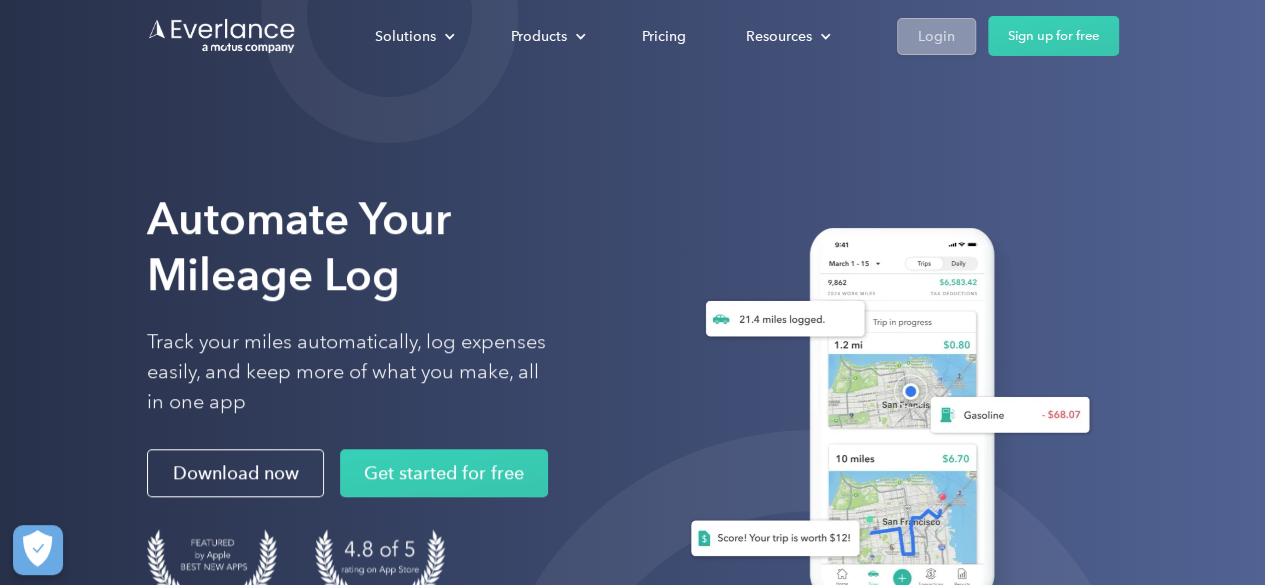 click on "Login" at bounding box center (936, 36) 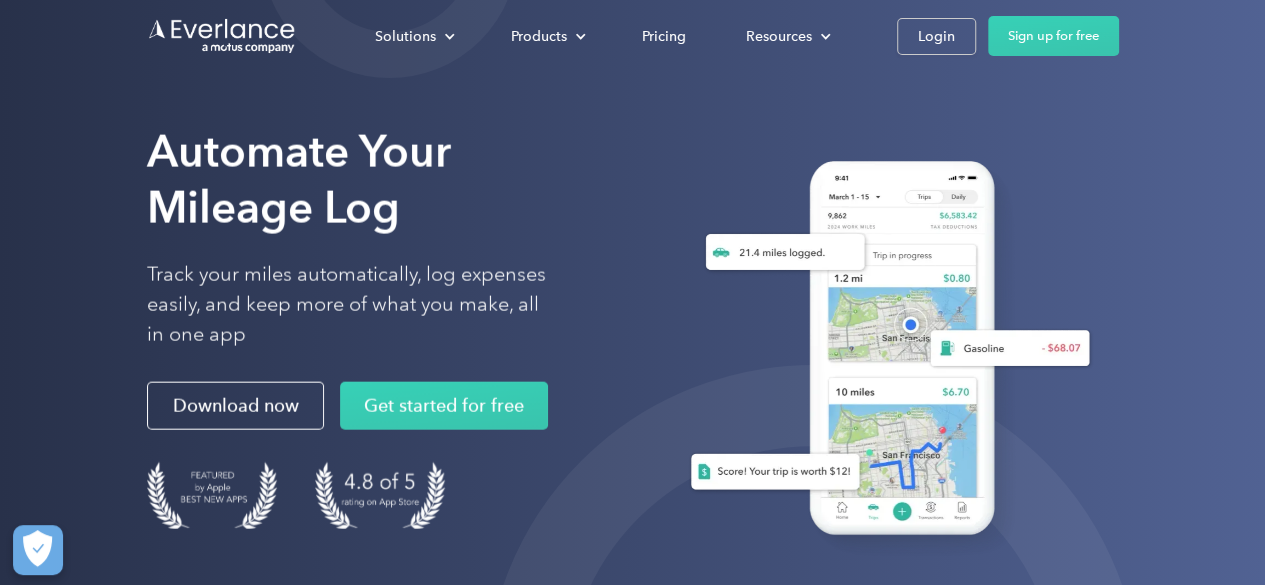 scroll, scrollTop: 0, scrollLeft: 0, axis: both 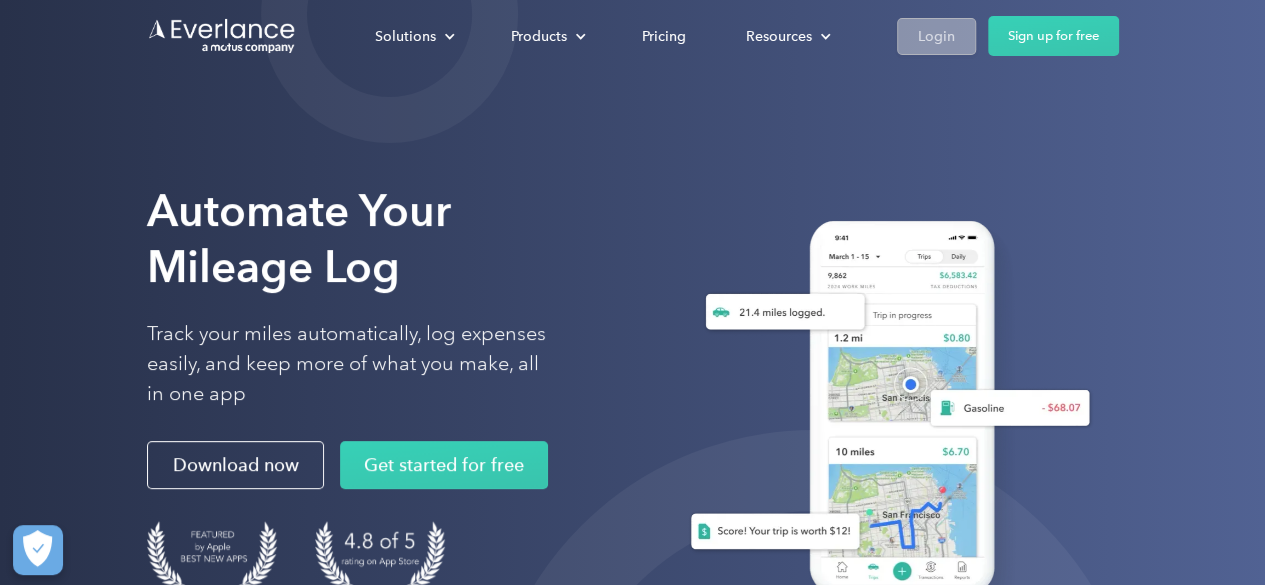 click on "Login" at bounding box center [936, 36] 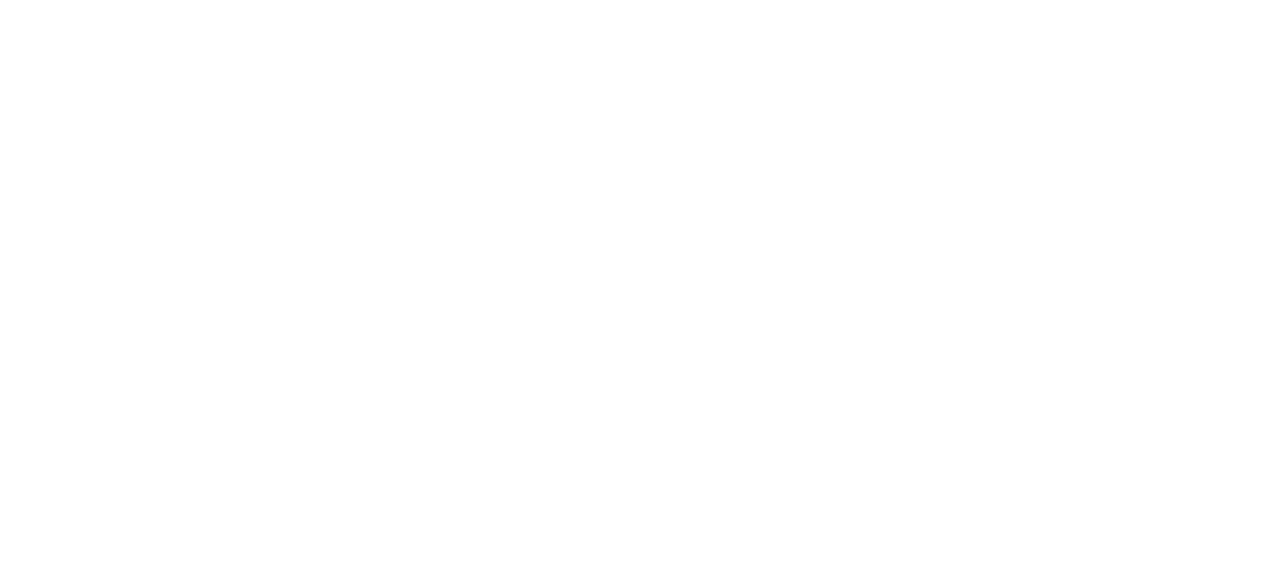 scroll, scrollTop: 0, scrollLeft: 0, axis: both 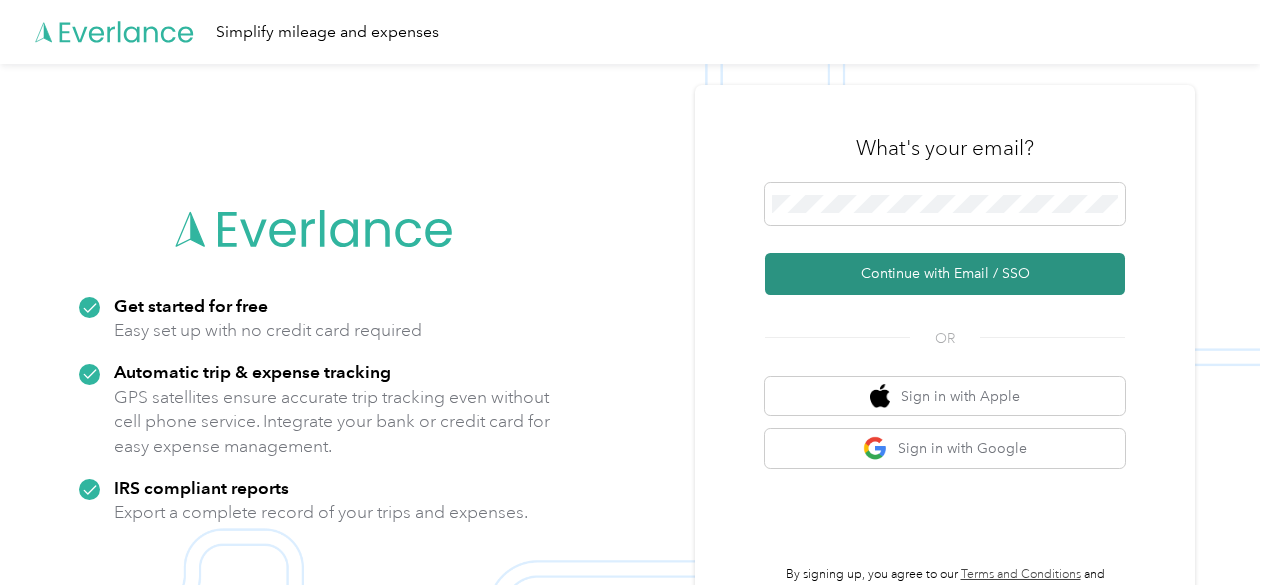 click on "Continue with Email / SSO" at bounding box center (945, 274) 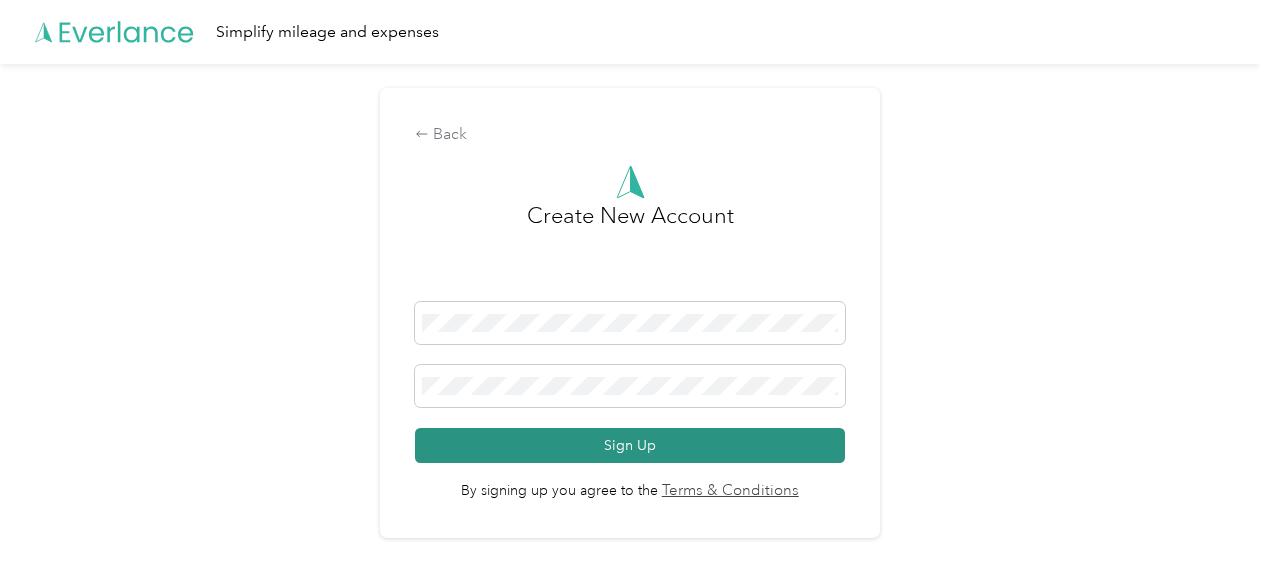 click on "Sign Up" at bounding box center (630, 445) 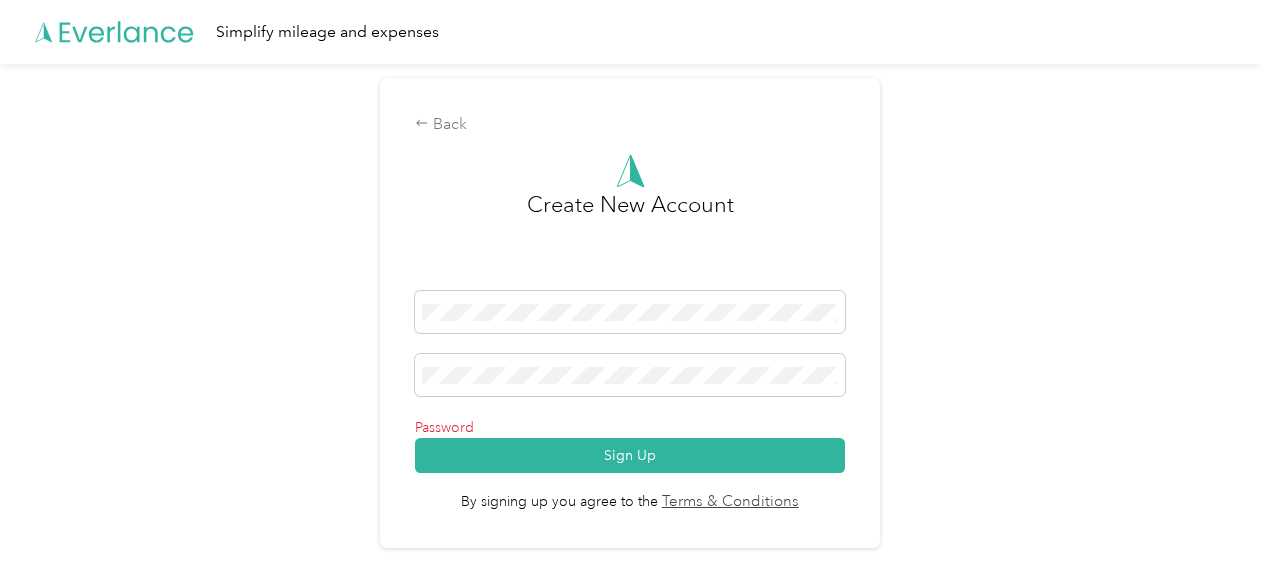 click at bounding box center [630, 378] 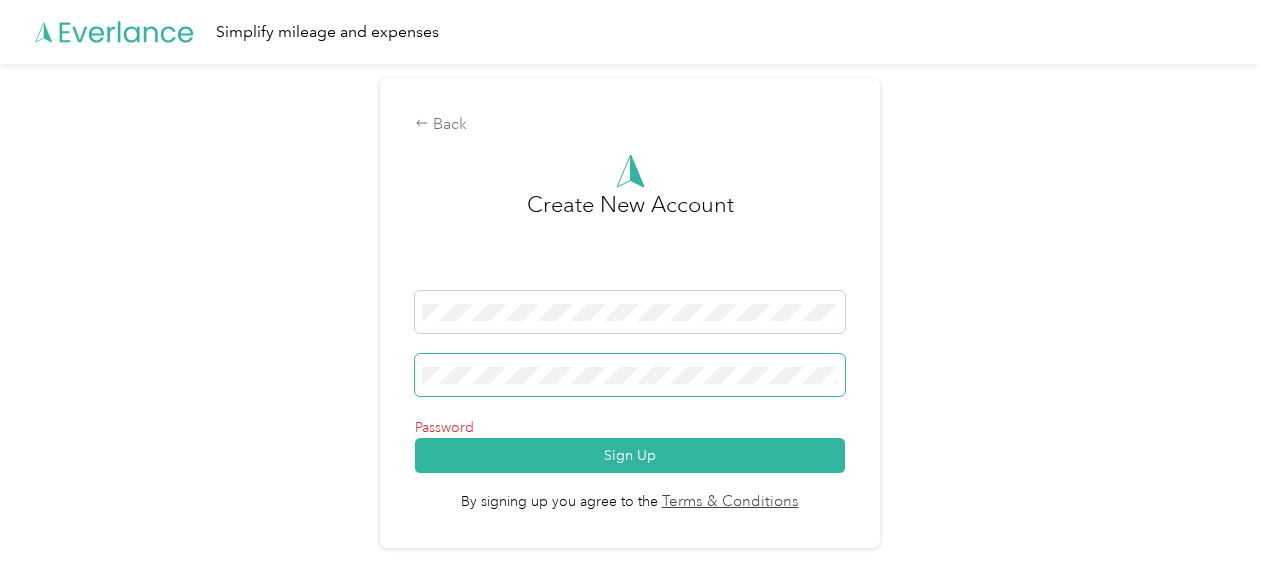 click on "Back Create New Account Password  Sign Up By signing up you agree to the Terms & Conditions" at bounding box center [630, 321] 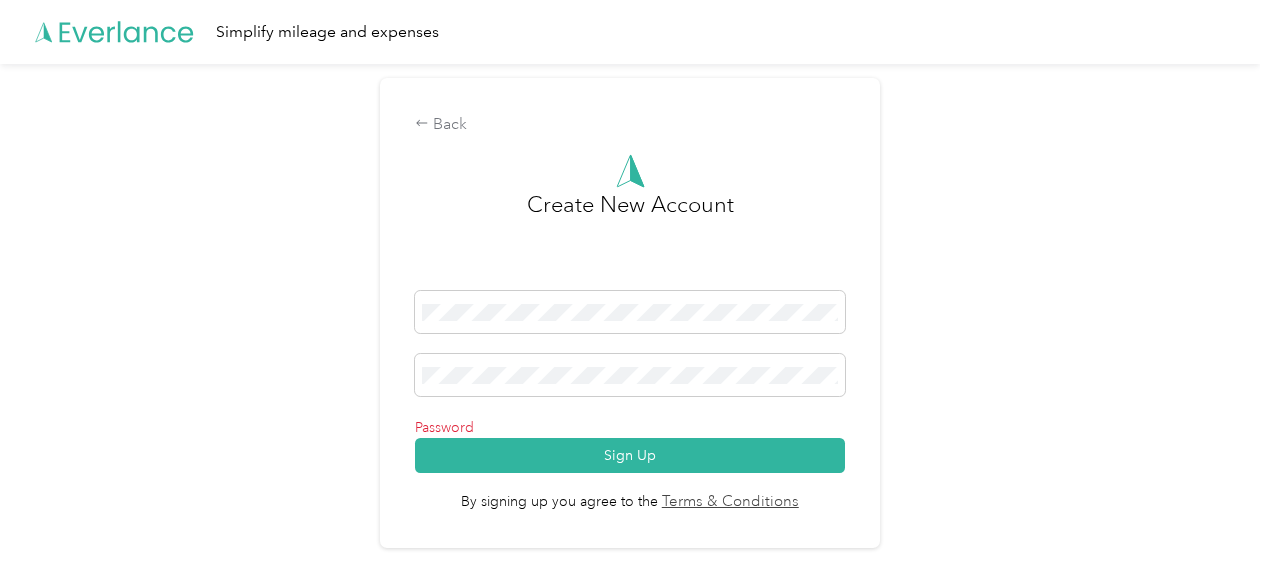 click on "Password" at bounding box center (630, 427) 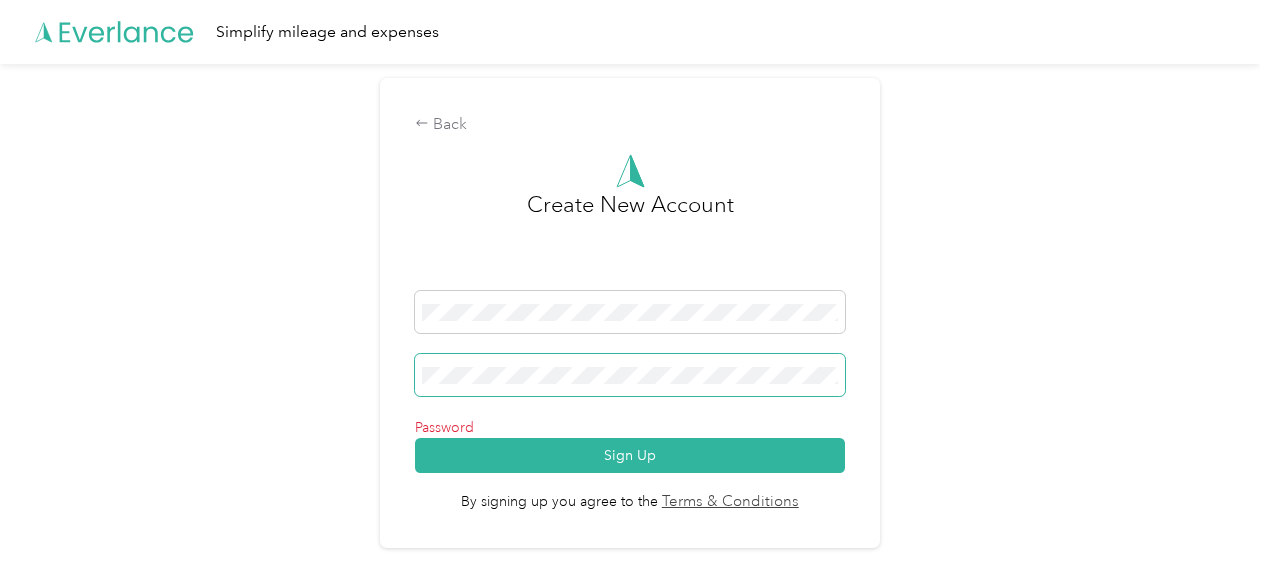 click on "Back Create New Account Password  Sign Up By signing up you agree to the Terms & Conditions" at bounding box center [630, 321] 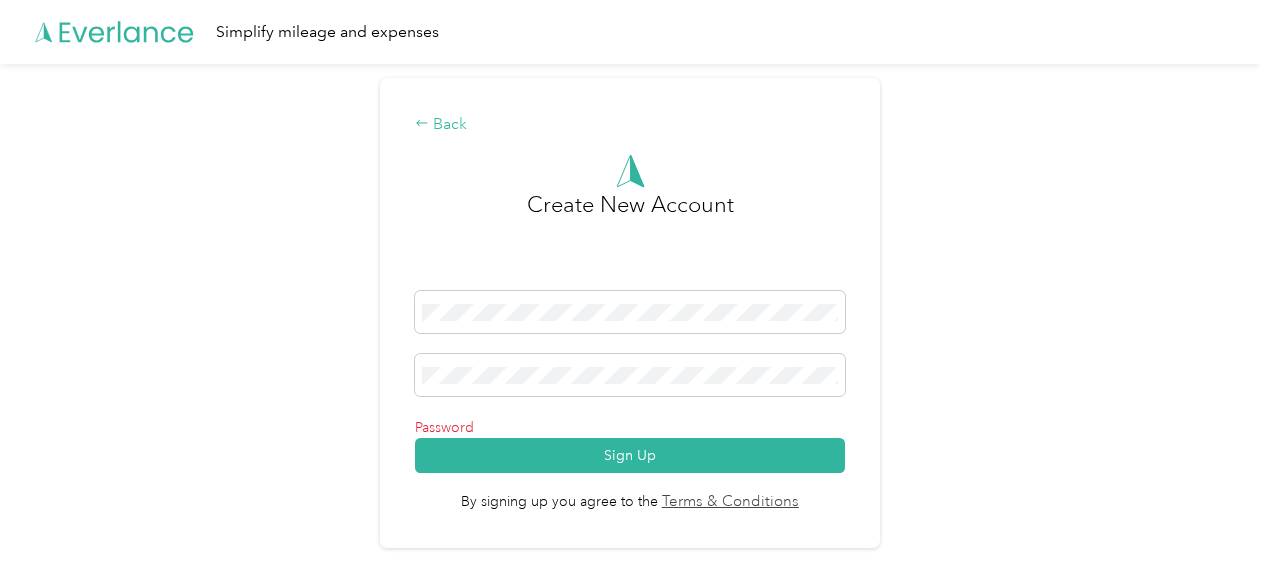 click on "Back" at bounding box center (630, 125) 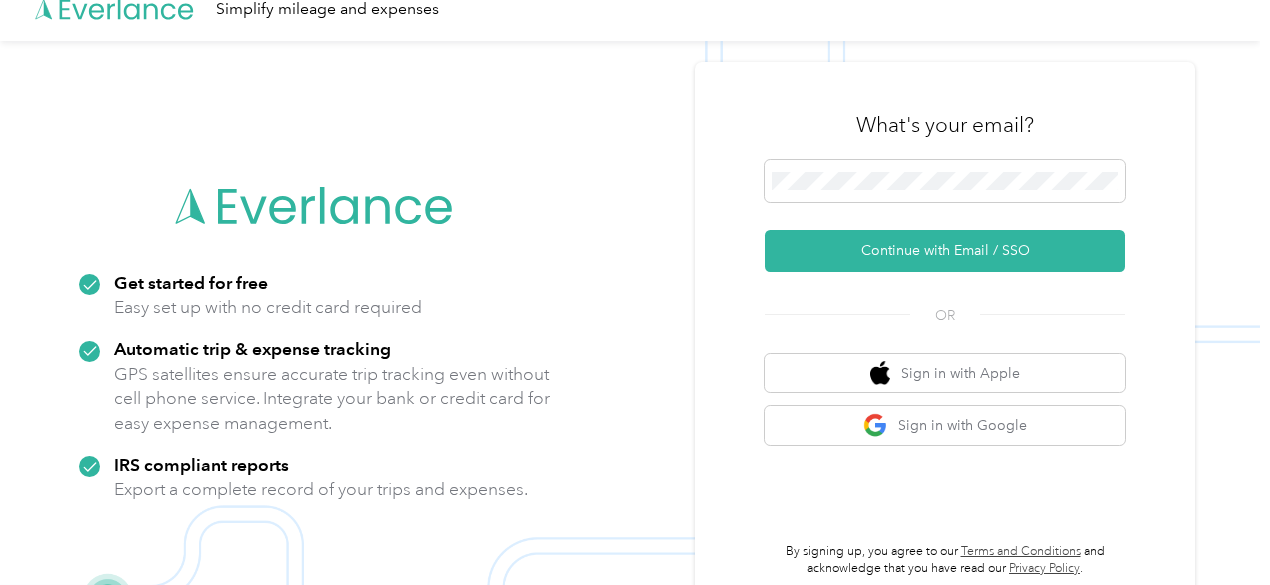 scroll, scrollTop: 0, scrollLeft: 0, axis: both 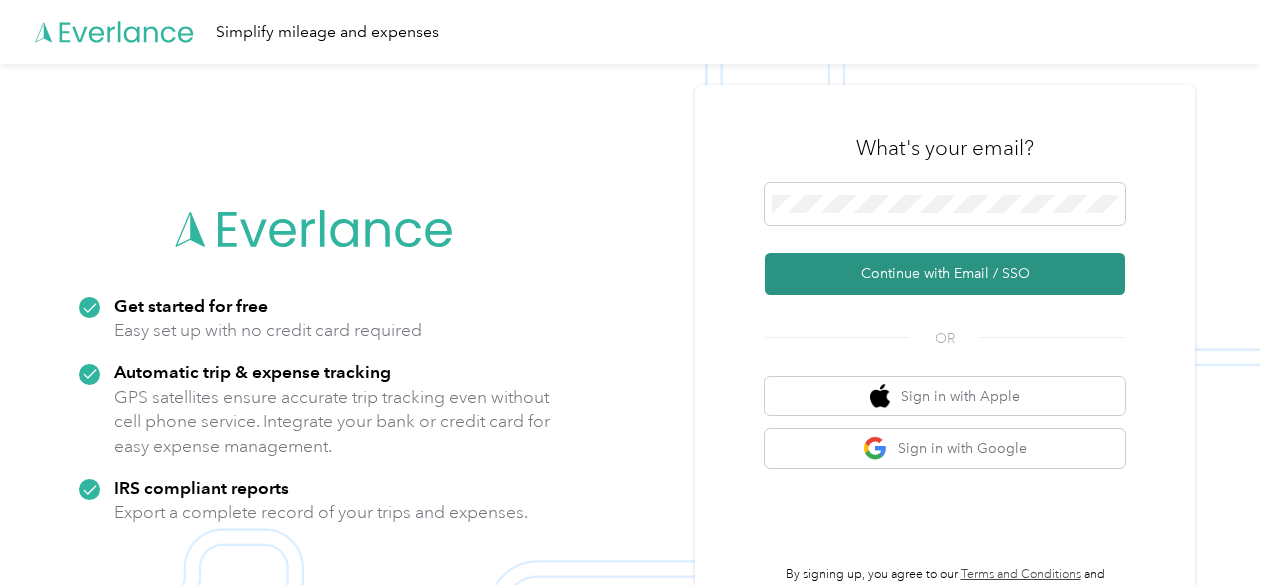 click on "Continue with Email / SSO" at bounding box center [945, 274] 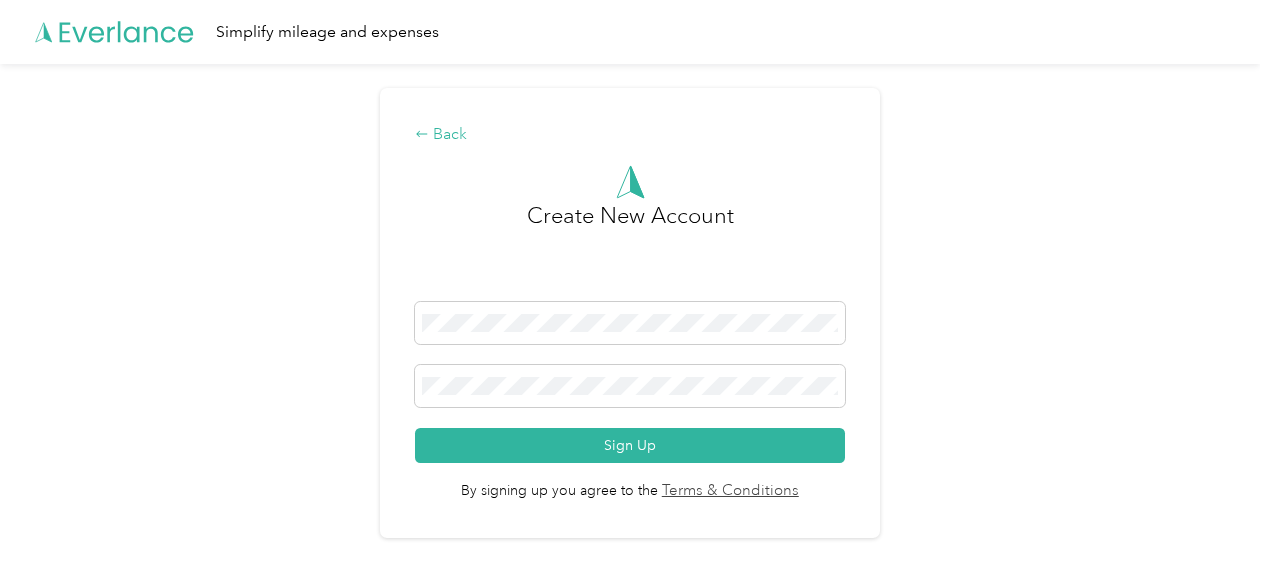 click on "Back" at bounding box center [630, 135] 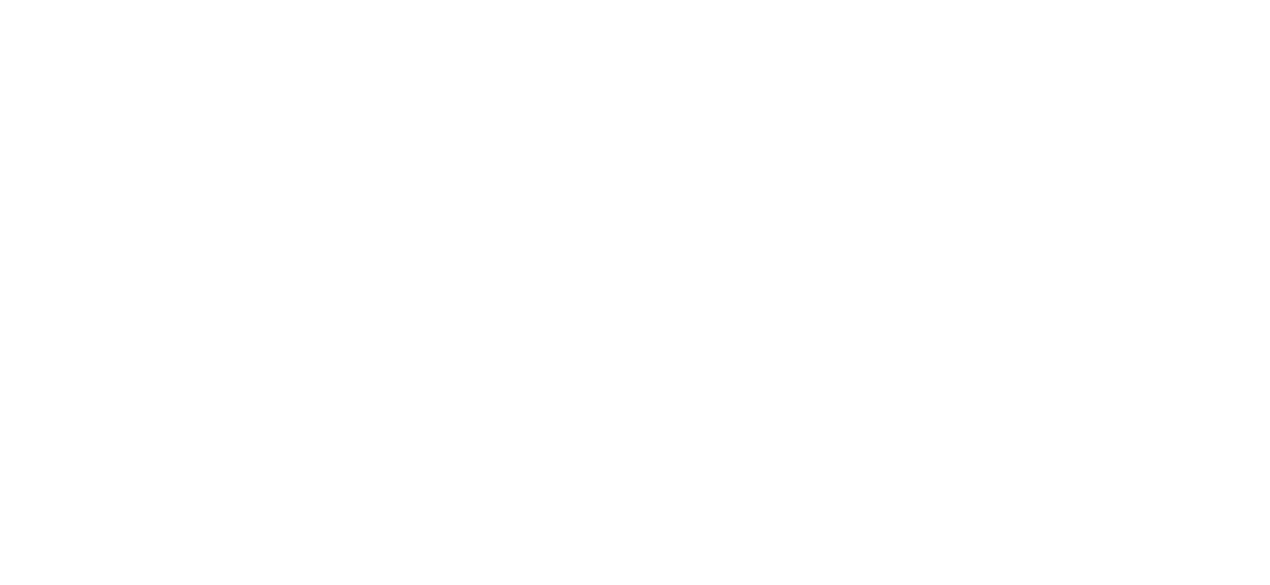 scroll, scrollTop: 0, scrollLeft: 0, axis: both 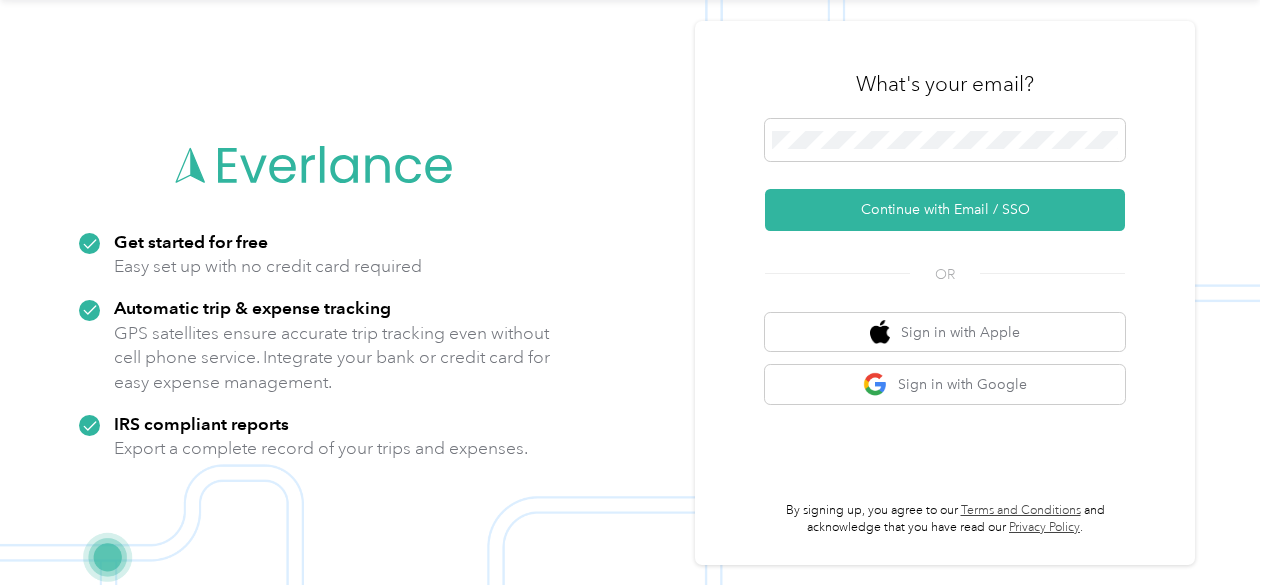 click on "Get started for free Easy set up with no credit card required Automatic trip & expense tracking GPS satellites ensure accurate trip tracking even without cell phone service.  Integrate your bank or credit card for easy expense management. IRS compliant reports Export a complete record of your trips and expenses." at bounding box center (315, 293) 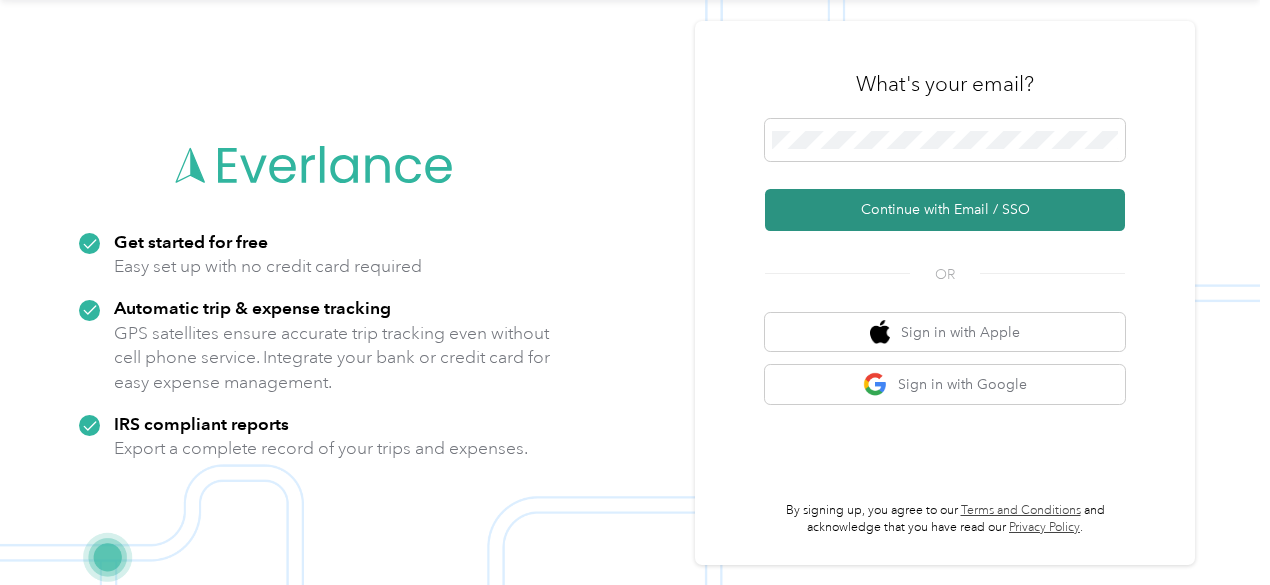 click on "Continue with Email / SSO" at bounding box center (945, 210) 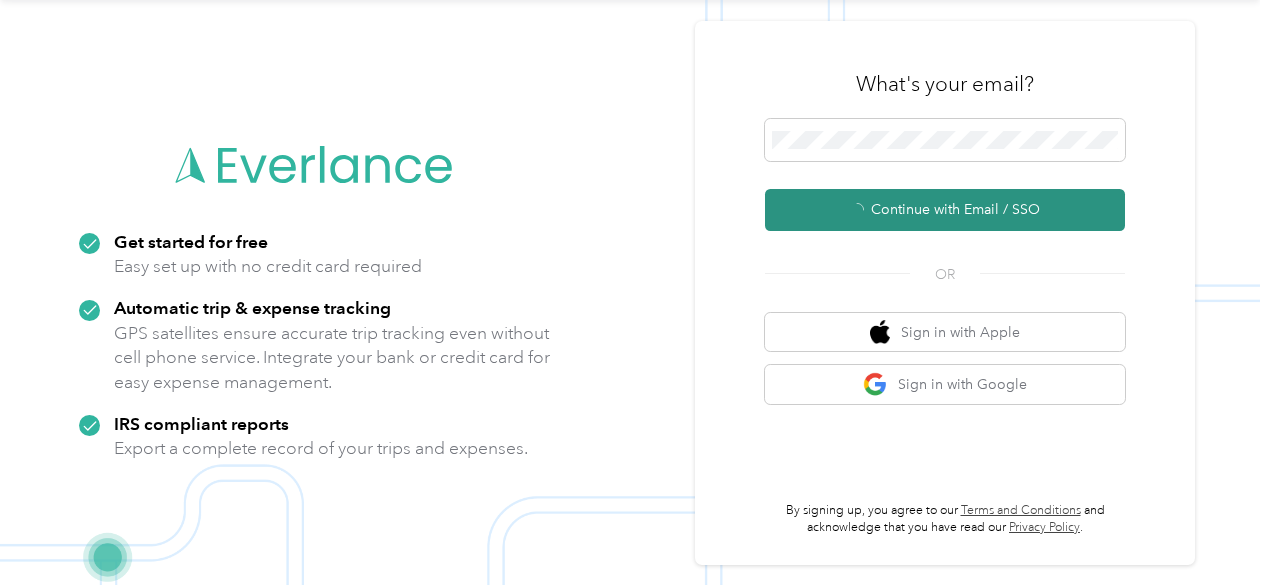 scroll, scrollTop: 0, scrollLeft: 0, axis: both 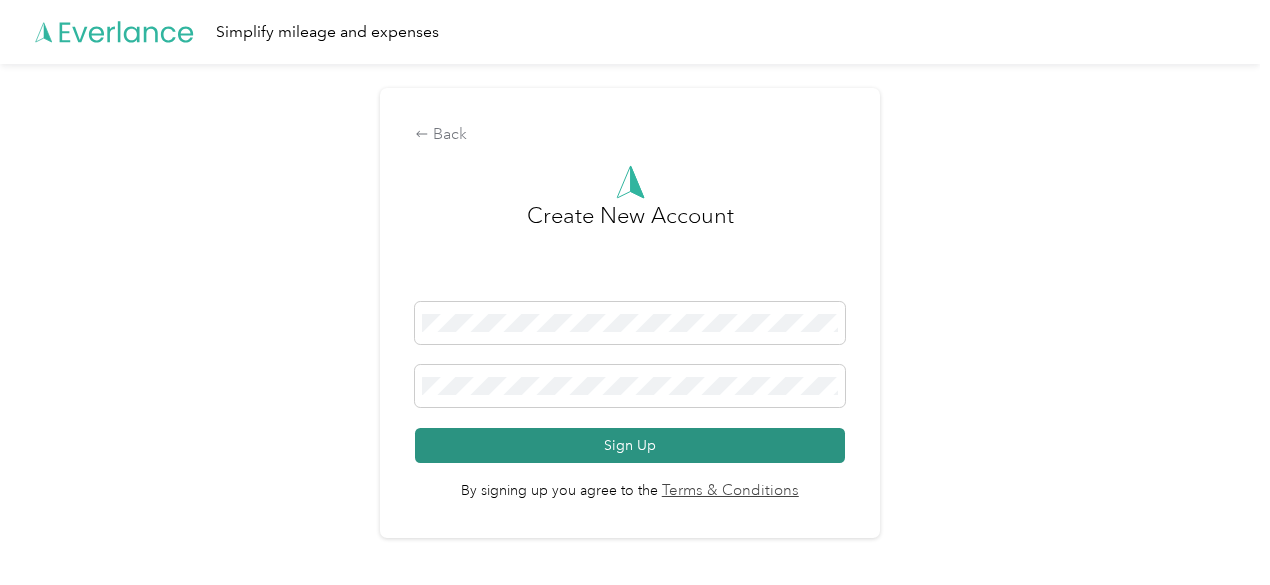 click on "Sign Up" at bounding box center [630, 445] 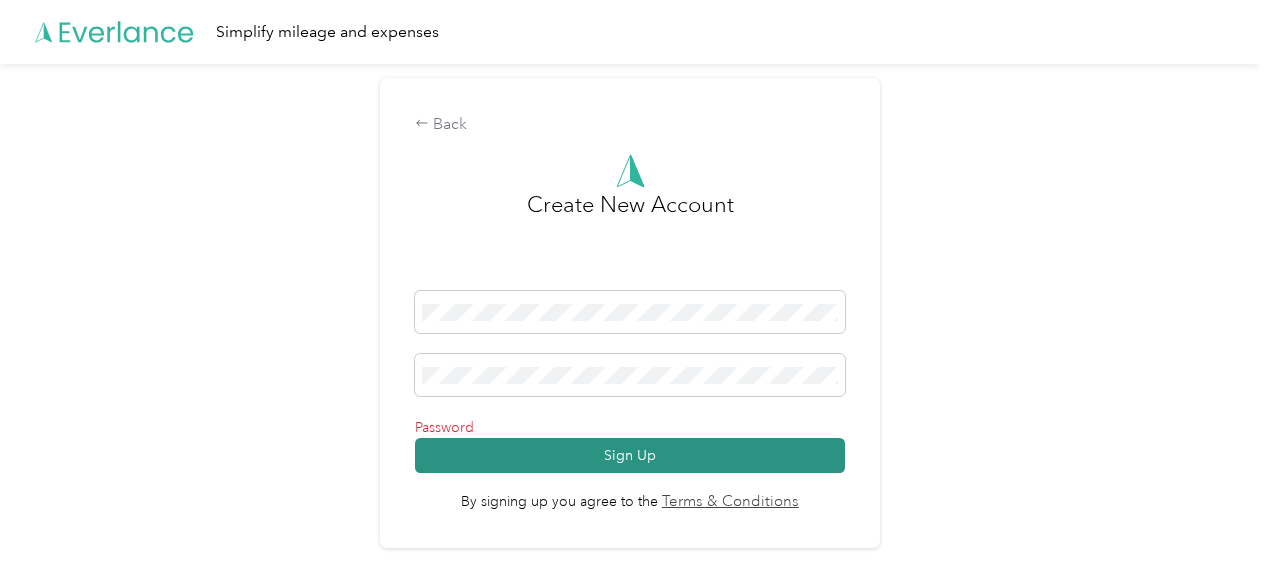 click on "Sign Up" at bounding box center (630, 455) 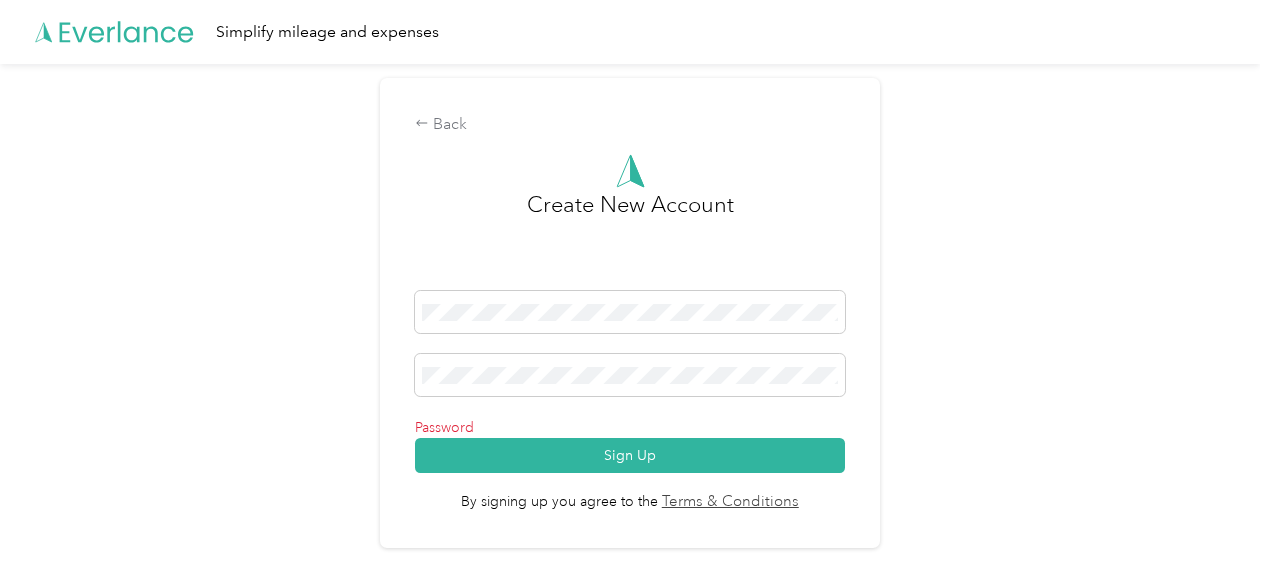 click on "Password" at bounding box center (630, 427) 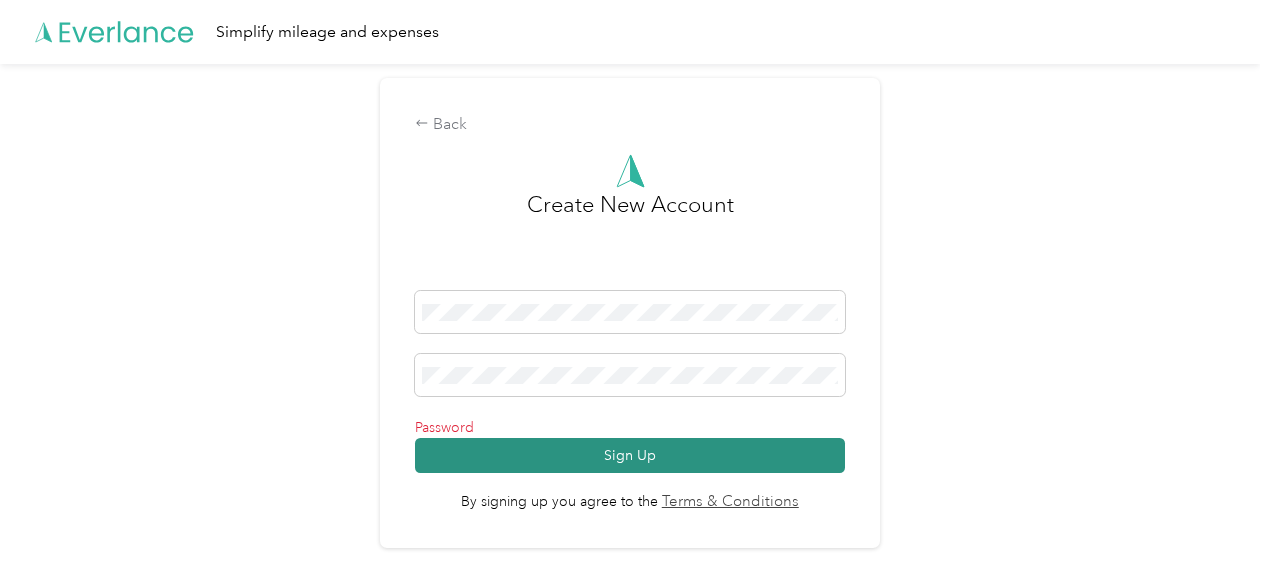 click on "Sign Up" at bounding box center [630, 455] 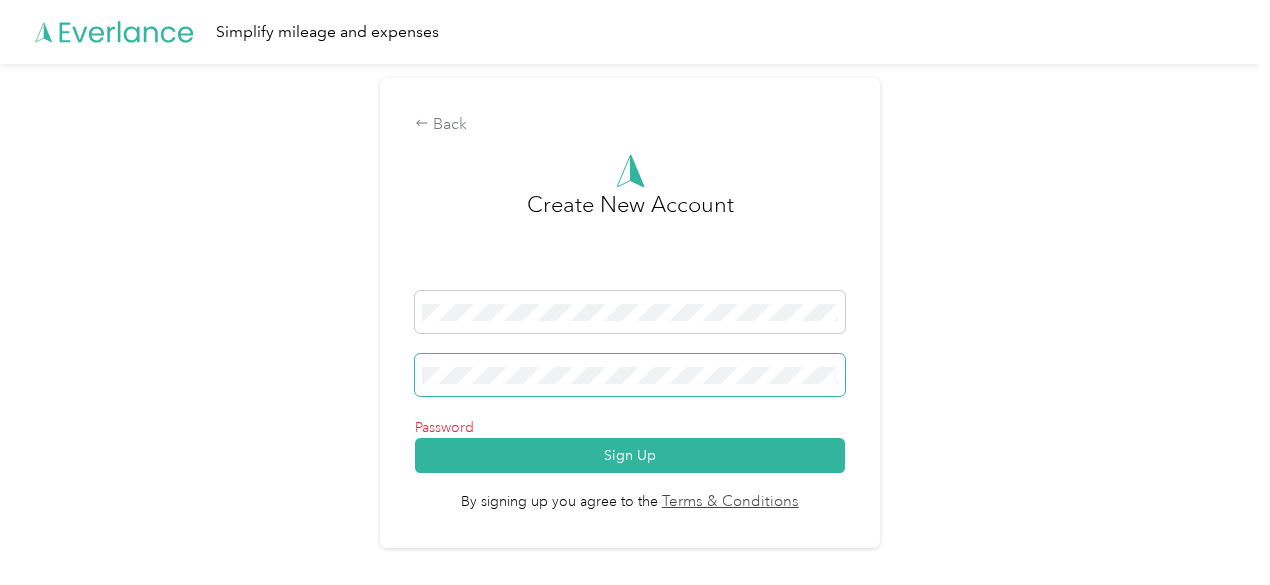 click on "Back Create New Account Password  Sign Up By signing up you agree to the Terms & Conditions" at bounding box center (630, 321) 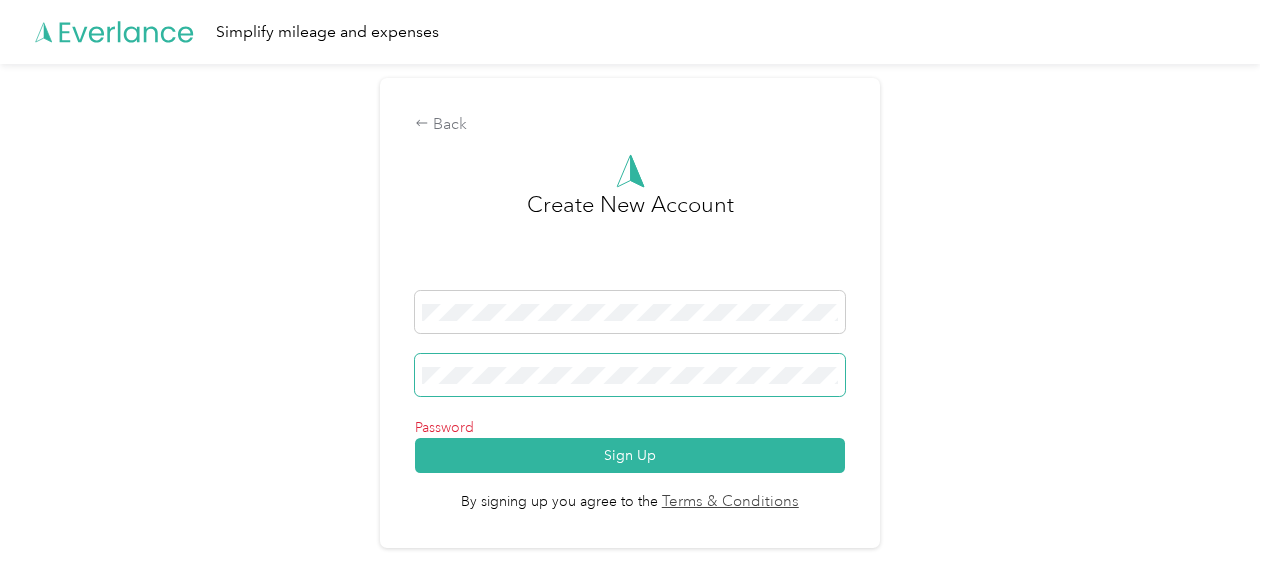 click on "Sign Up" at bounding box center (630, 455) 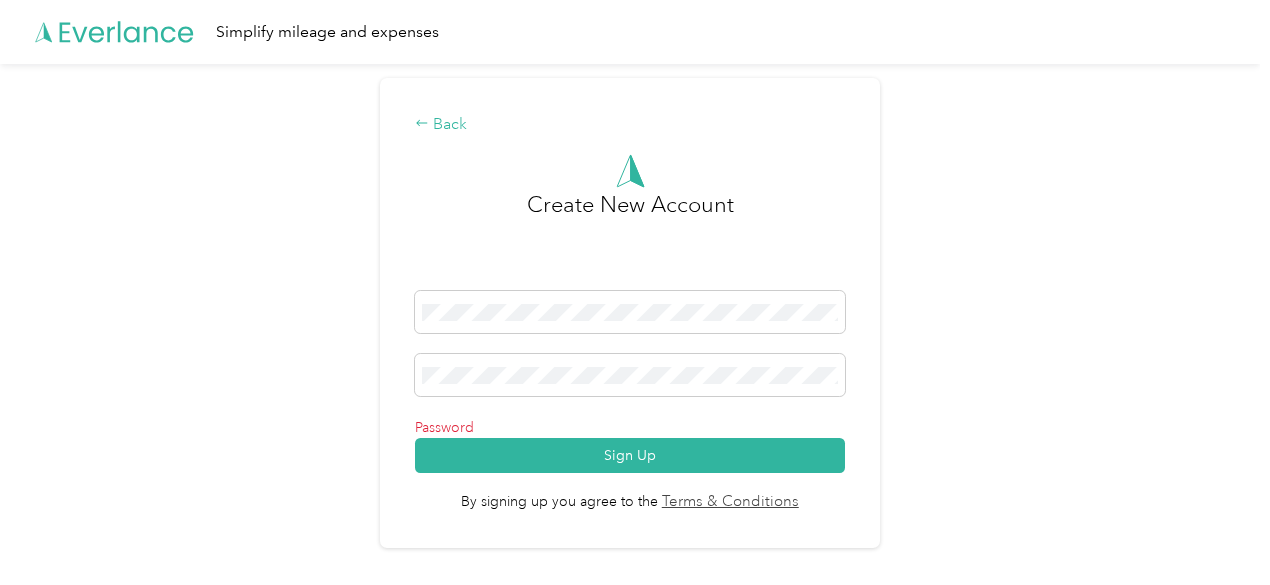 click on "Back" at bounding box center [630, 125] 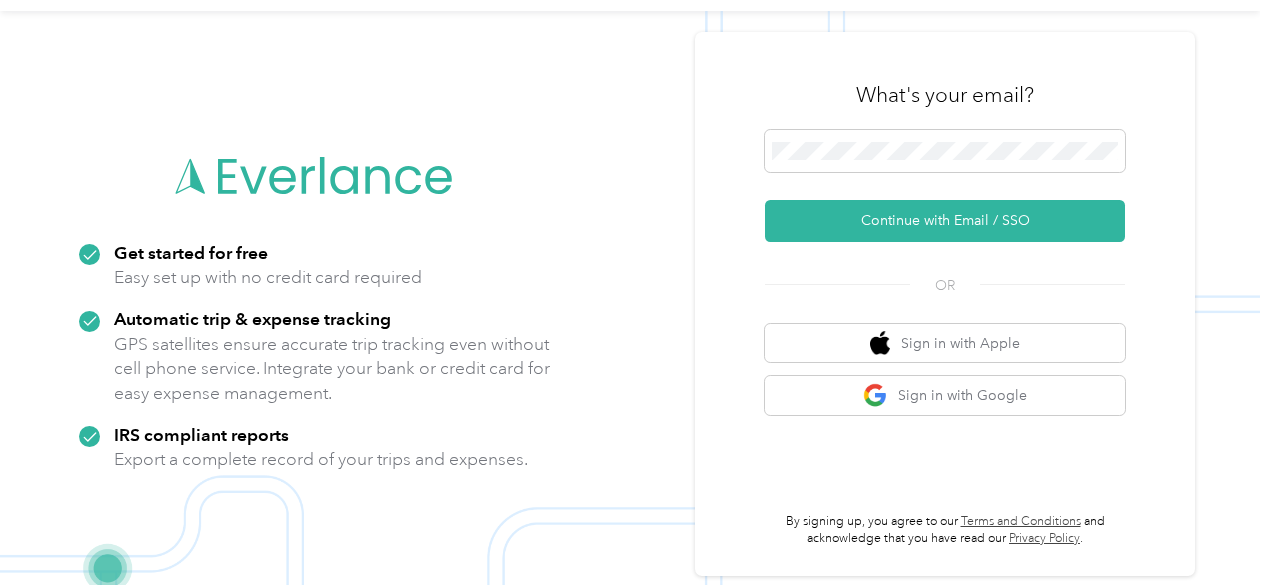 scroll, scrollTop: 64, scrollLeft: 0, axis: vertical 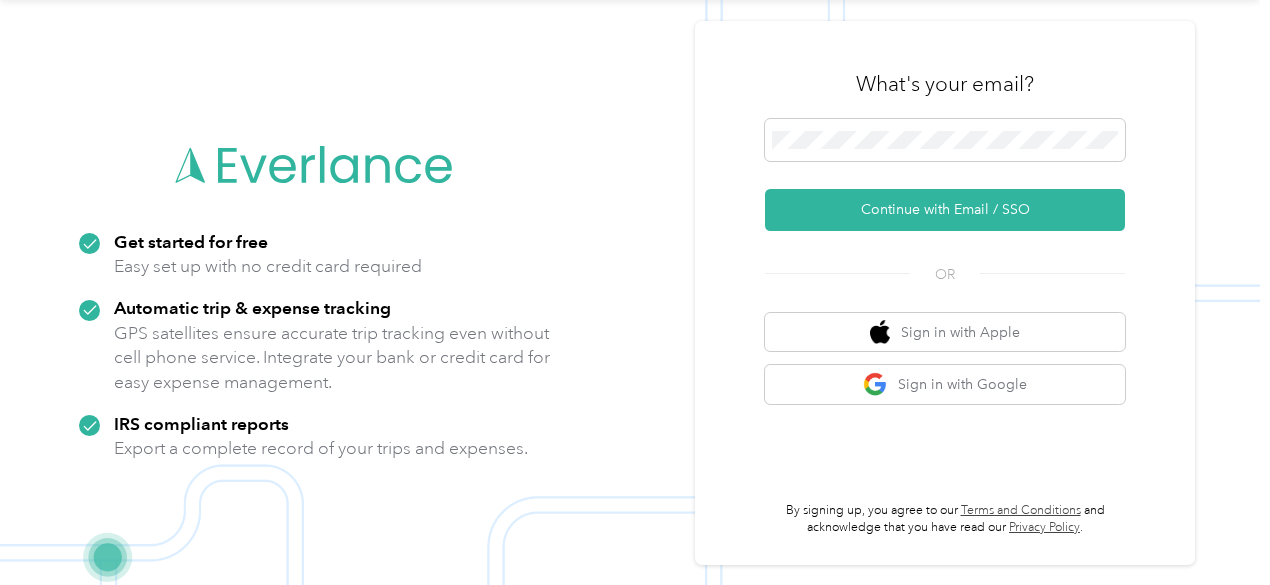 click at bounding box center (630, 292) 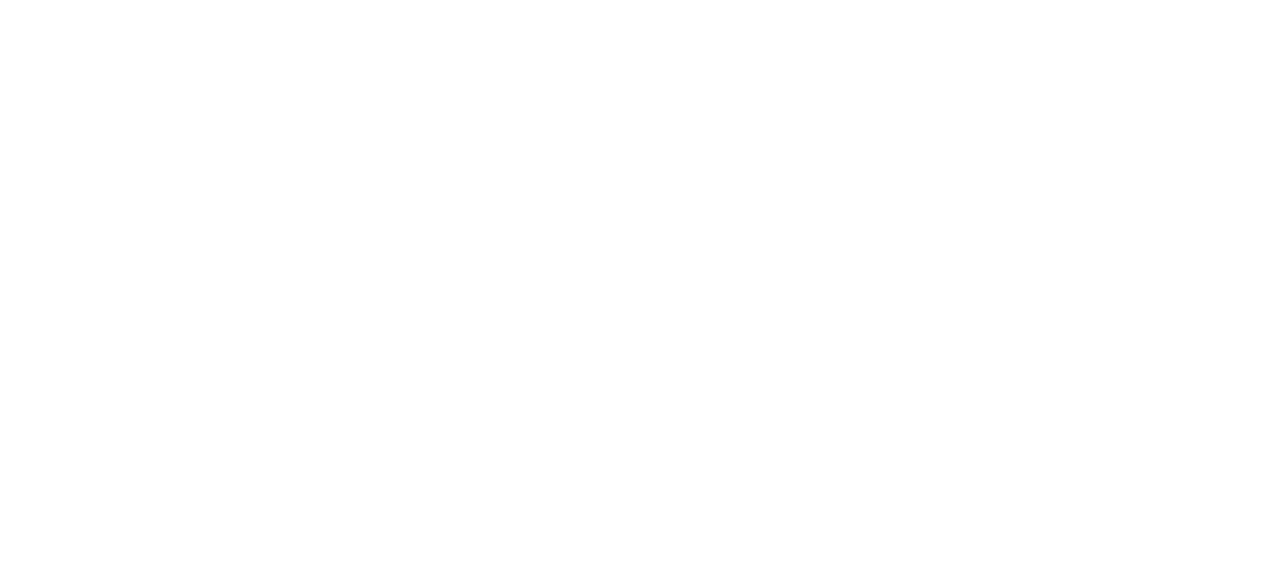 scroll, scrollTop: 0, scrollLeft: 0, axis: both 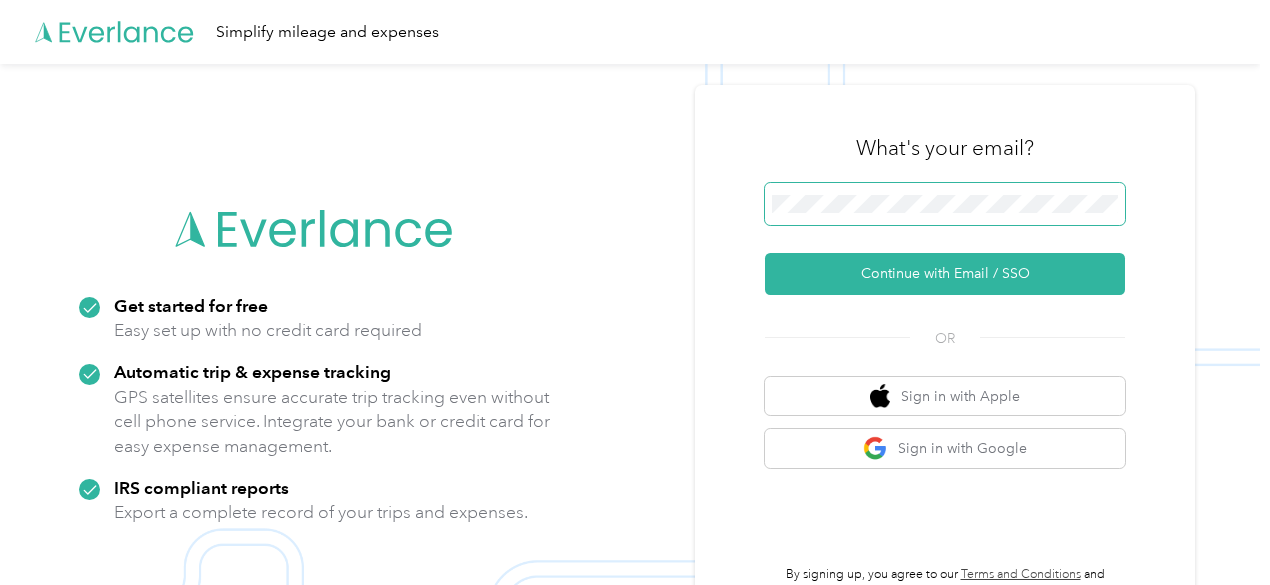 click on "Continue with Email / SSO" at bounding box center [945, 274] 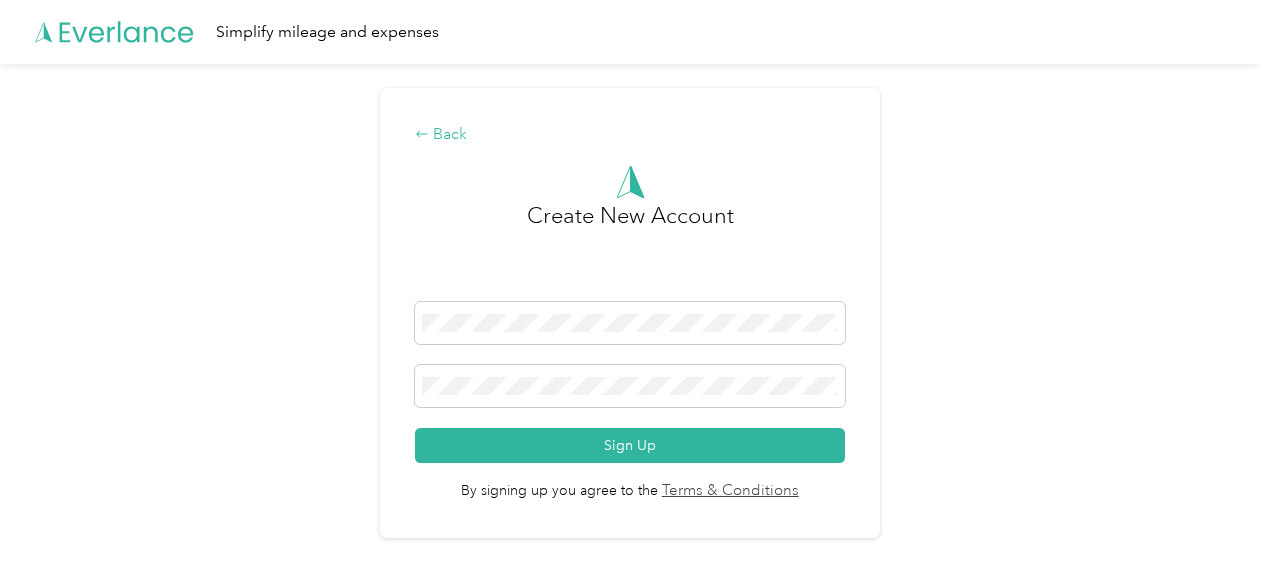 click on "Back" at bounding box center (630, 135) 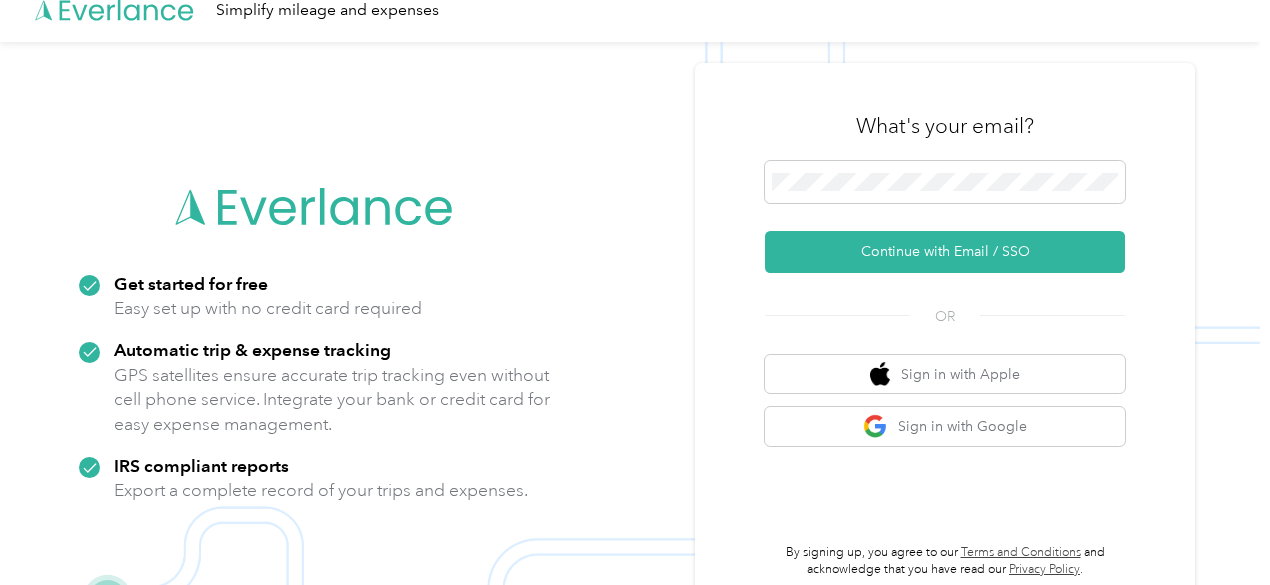 scroll, scrollTop: 0, scrollLeft: 0, axis: both 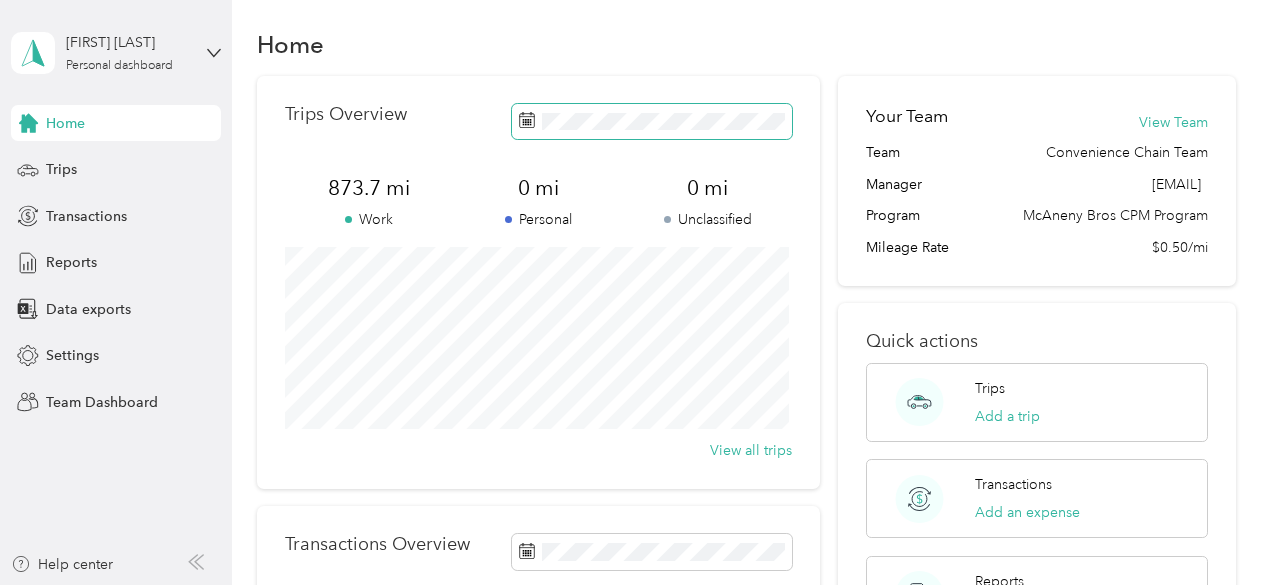 click 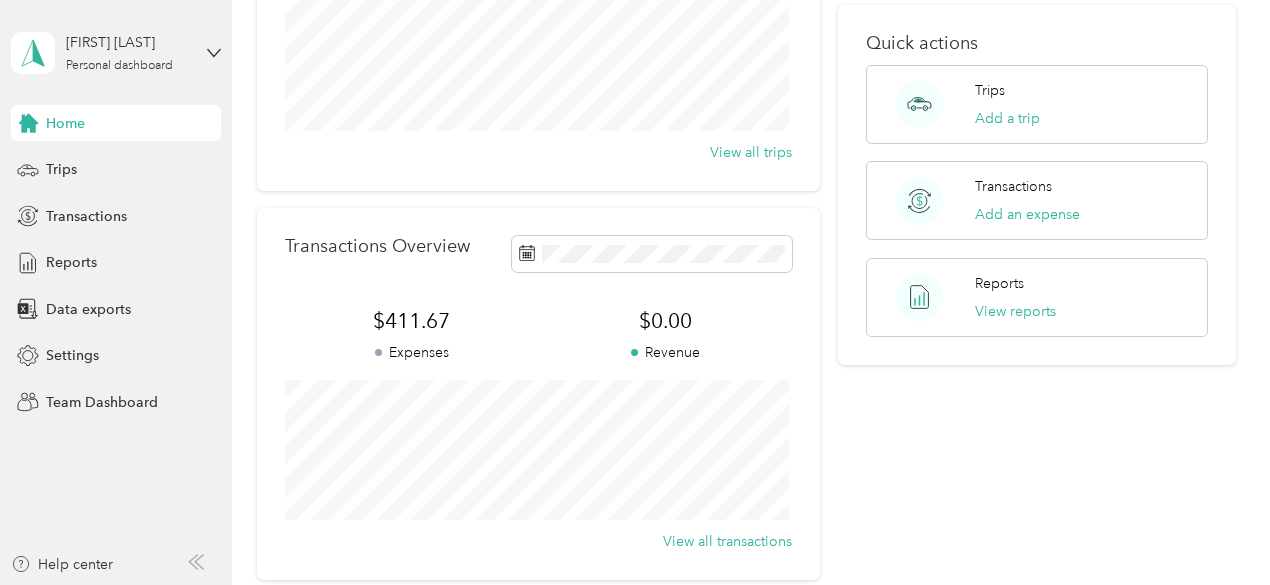 scroll, scrollTop: 312, scrollLeft: 0, axis: vertical 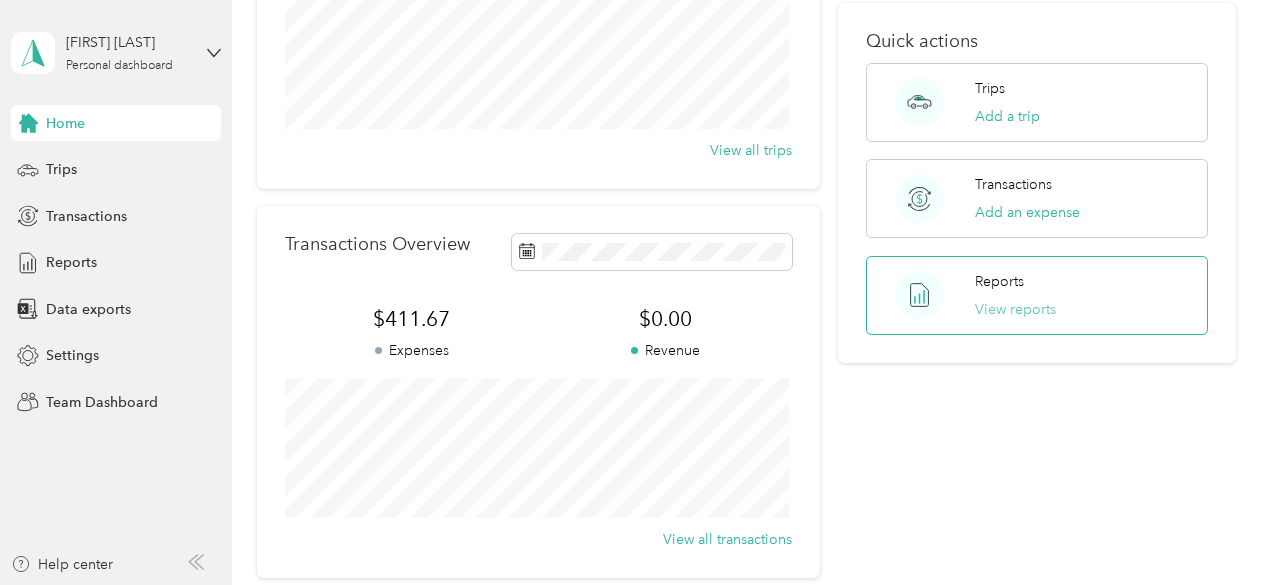 click on "View reports" at bounding box center (1015, 309) 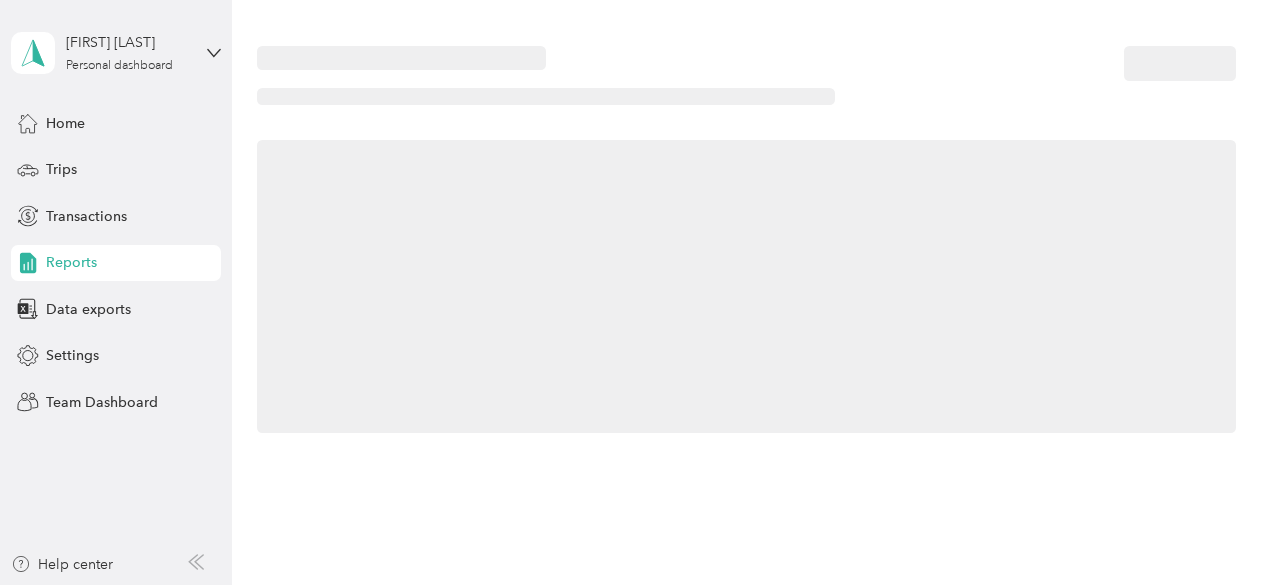 scroll, scrollTop: 0, scrollLeft: 0, axis: both 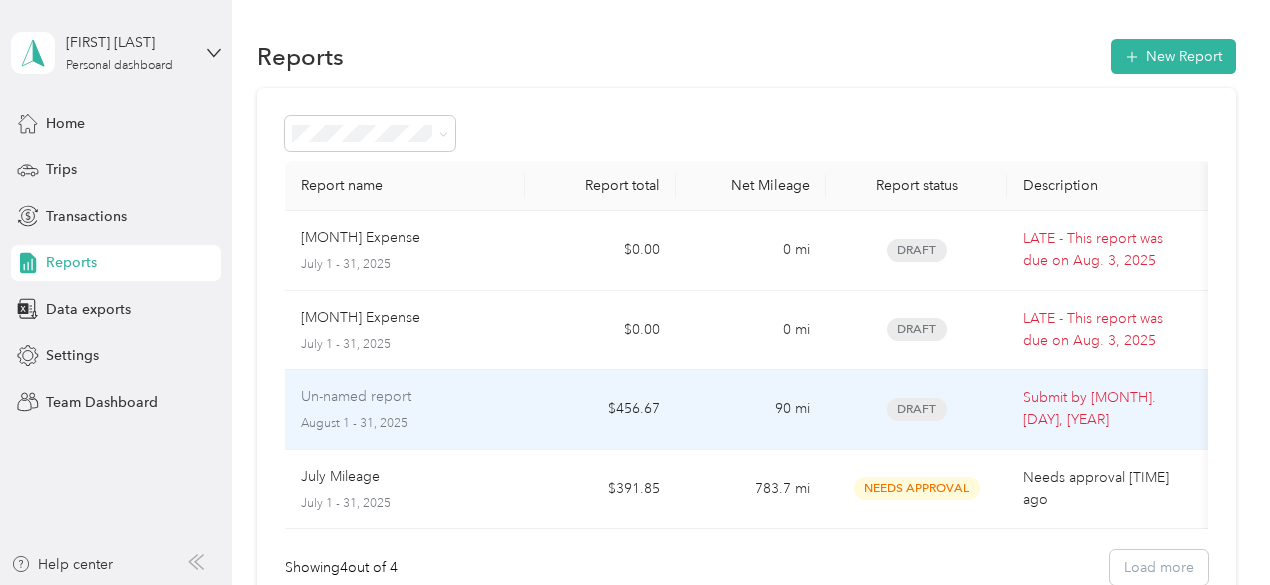 click on "August 1 - 31, 2025" at bounding box center (405, 424) 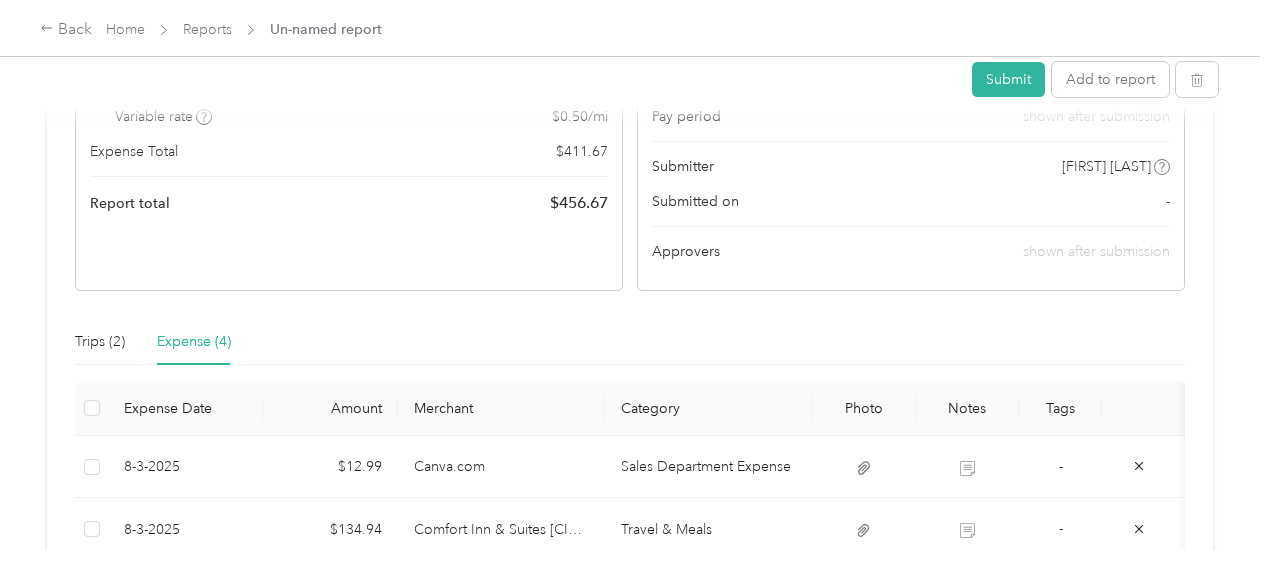 scroll, scrollTop: 0, scrollLeft: 0, axis: both 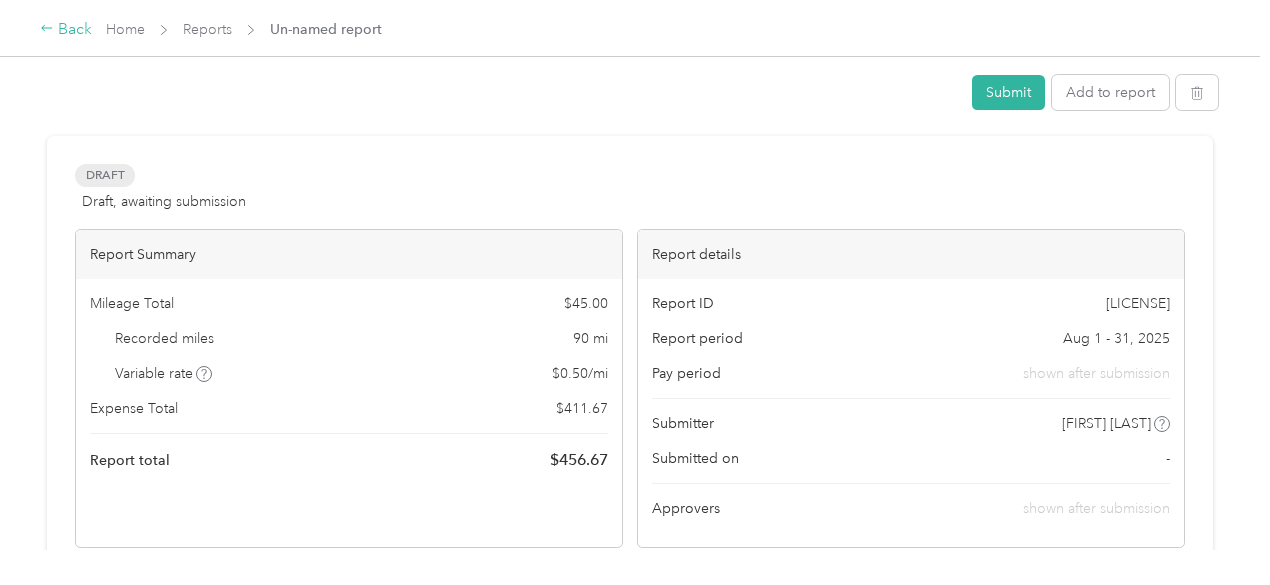 click on "Back" at bounding box center [66, 30] 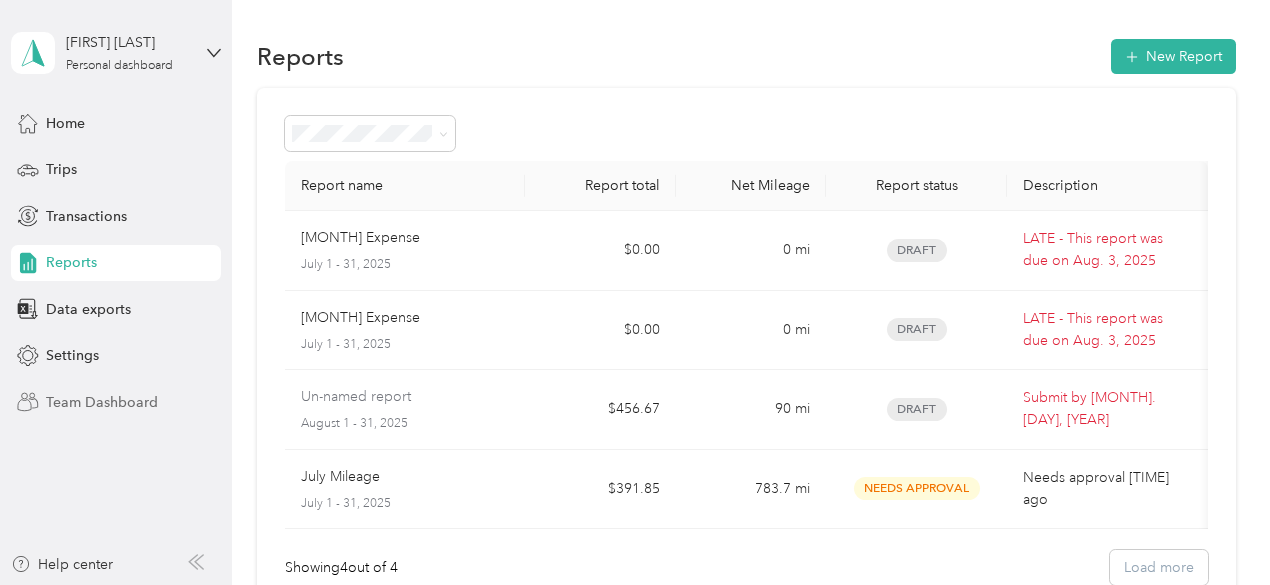 click on "Team Dashboard" at bounding box center (102, 402) 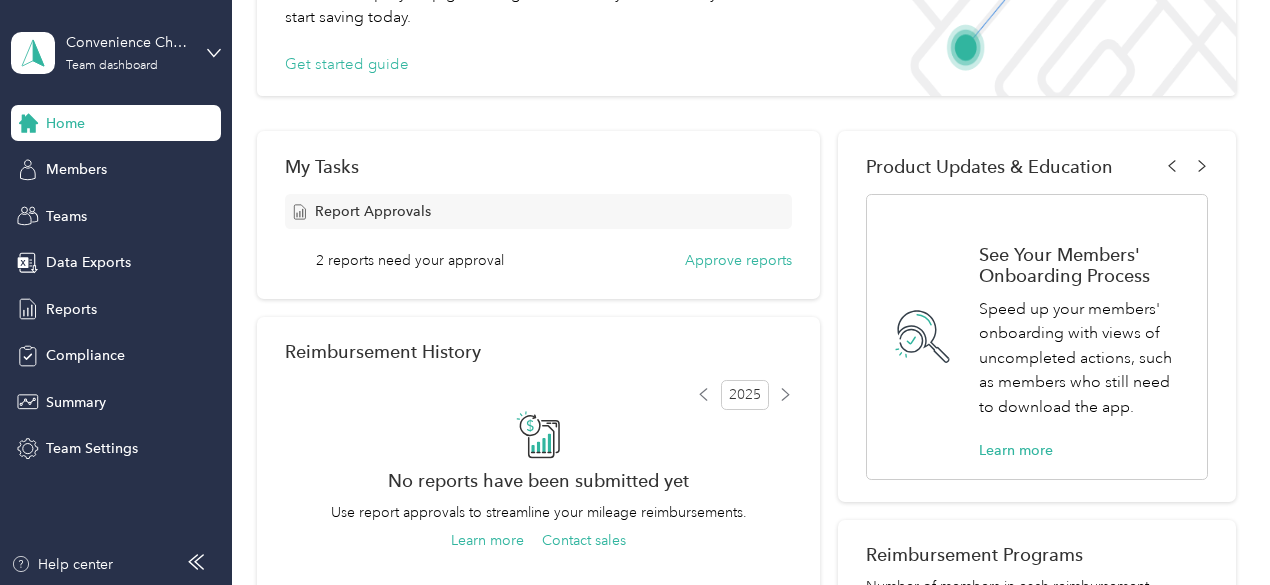 scroll, scrollTop: 200, scrollLeft: 0, axis: vertical 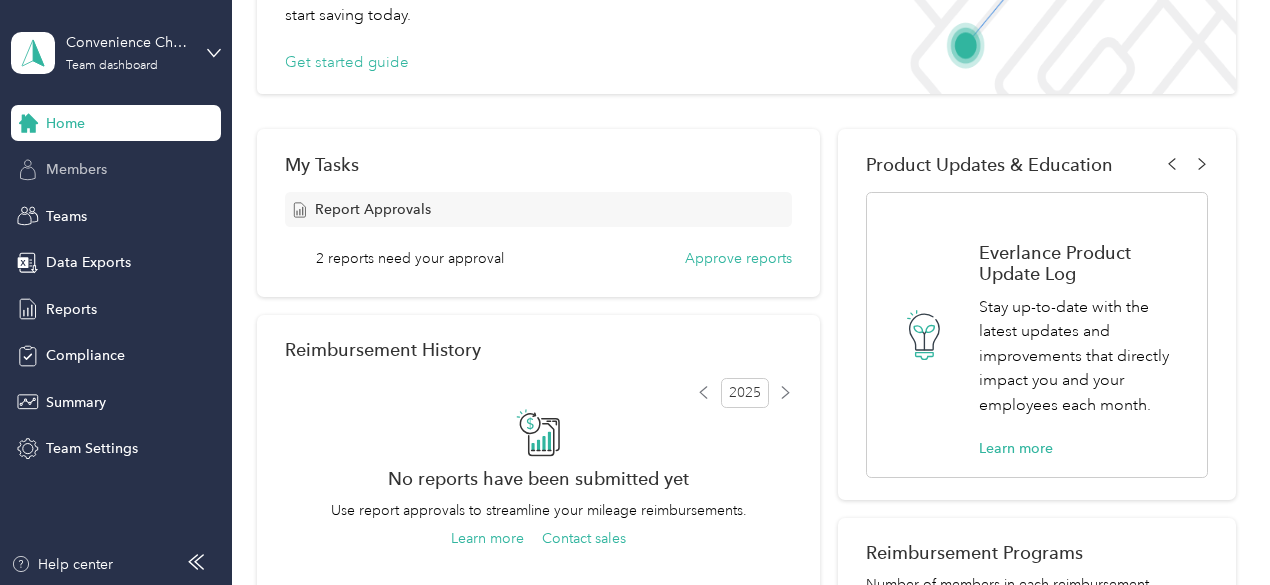 click on "Members" at bounding box center (76, 169) 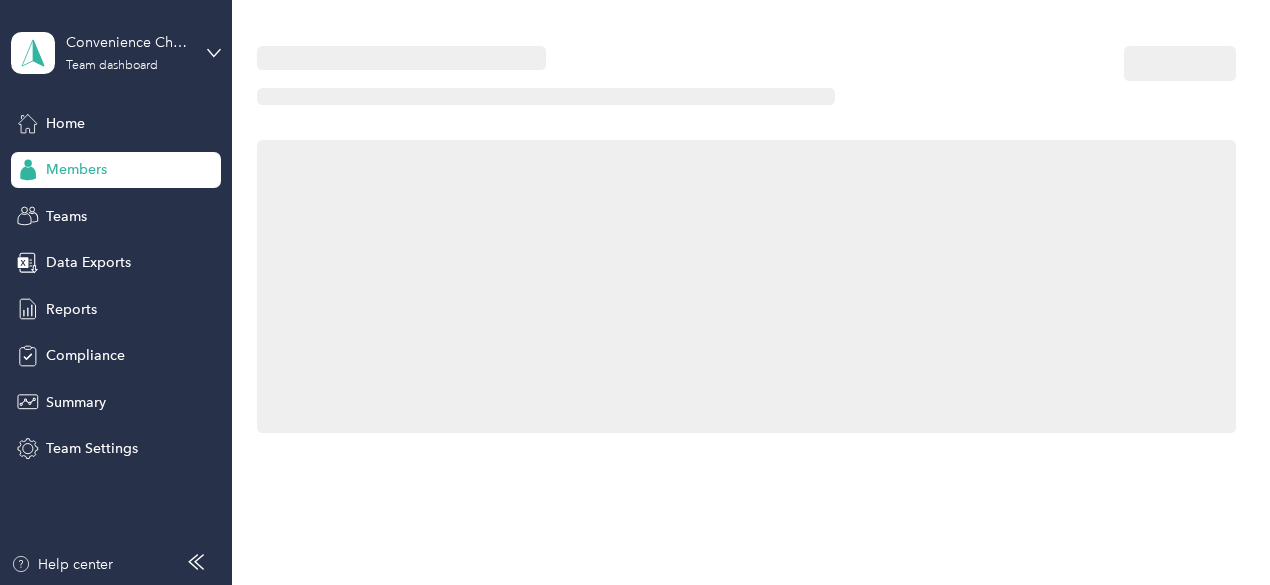 scroll, scrollTop: 0, scrollLeft: 0, axis: both 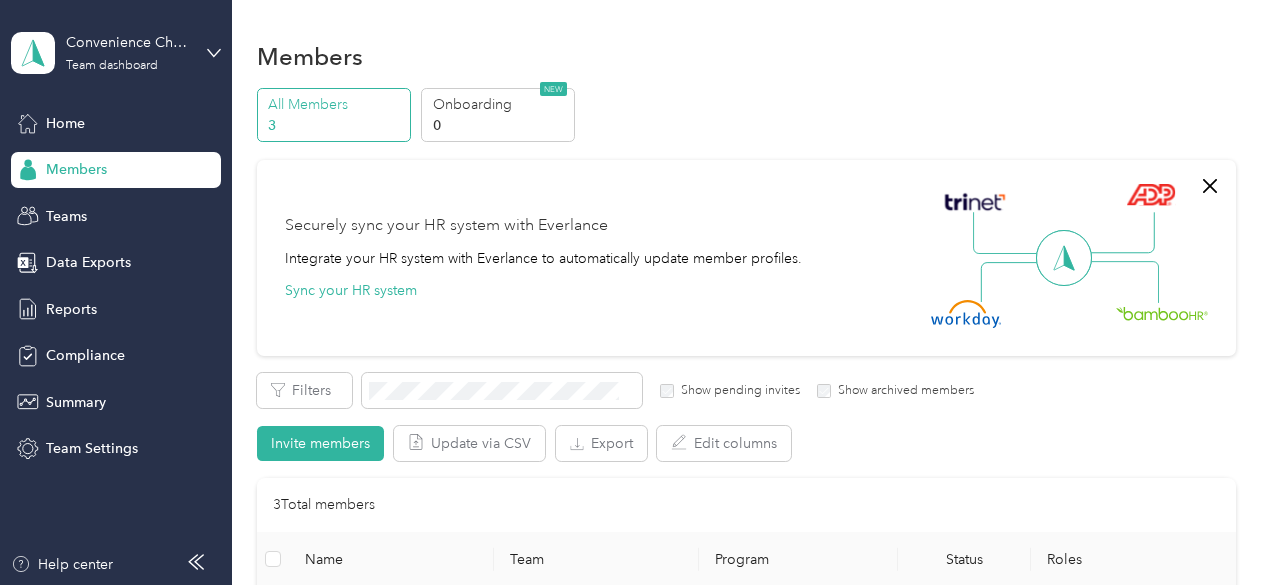 click on "Team Settings" at bounding box center (92, 448) 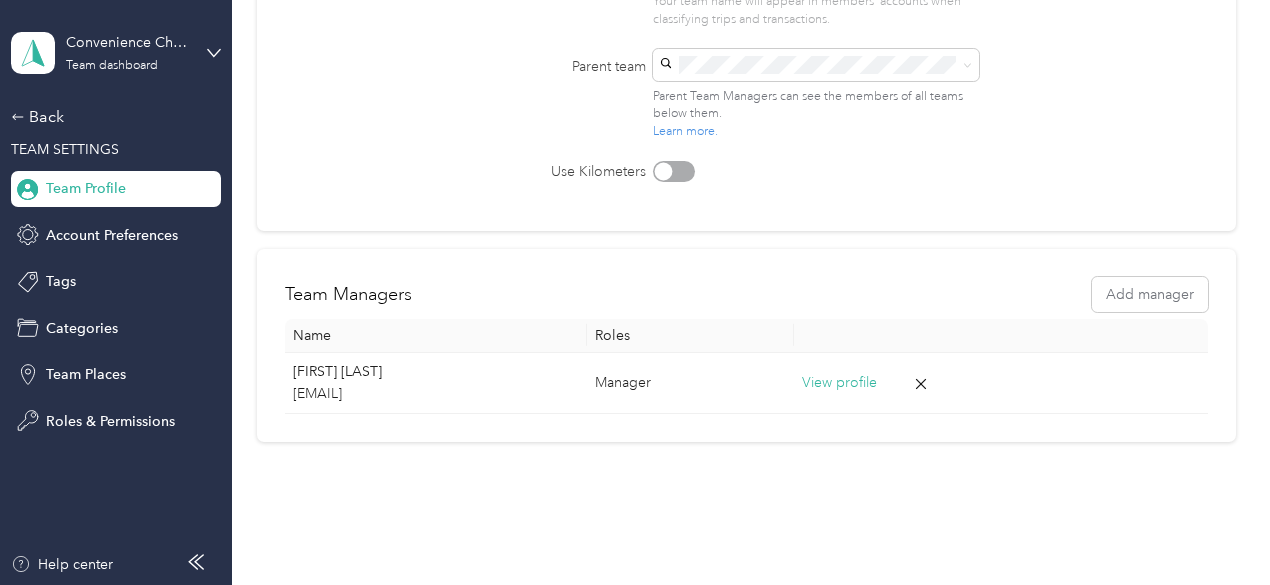 scroll, scrollTop: 300, scrollLeft: 0, axis: vertical 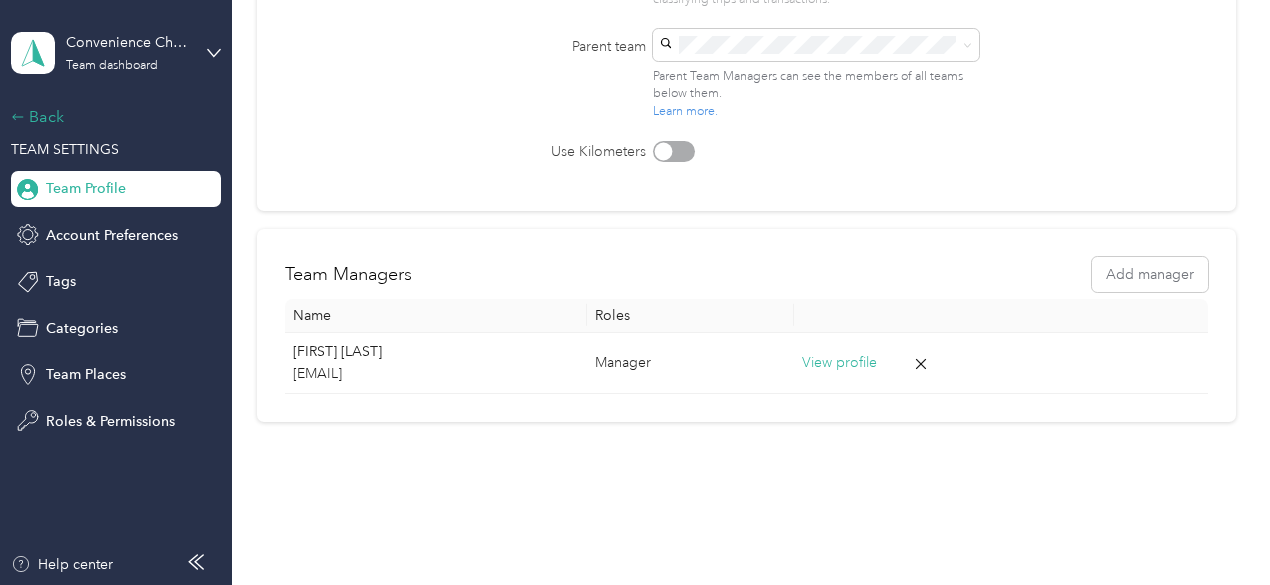click on "Back" at bounding box center (111, 117) 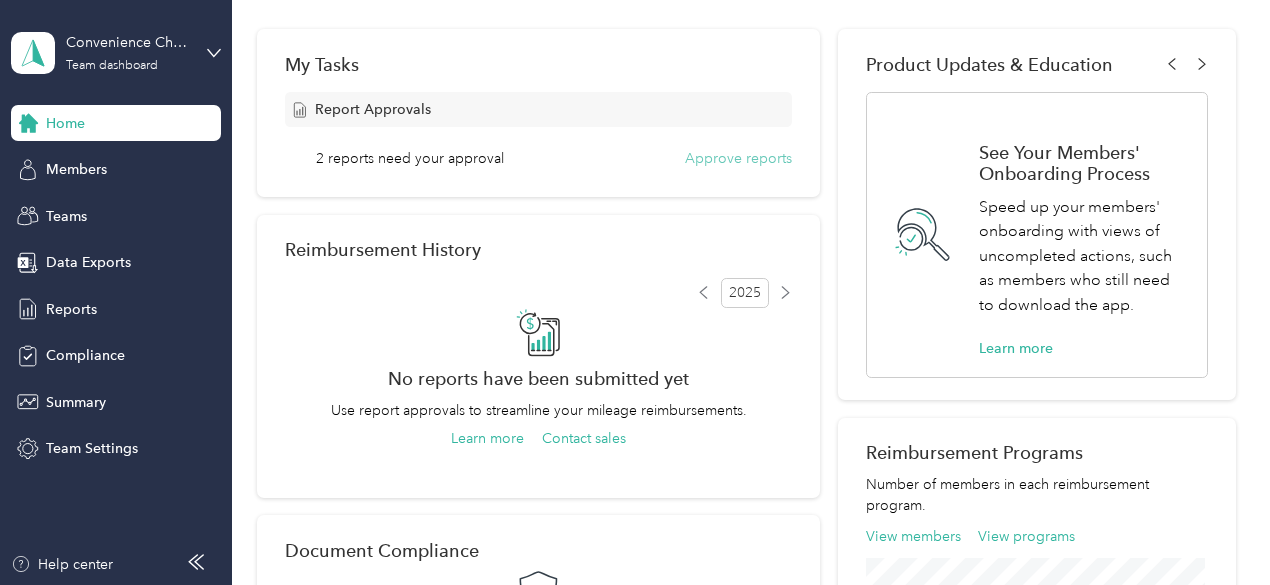 click on "Approve reports" at bounding box center (738, 158) 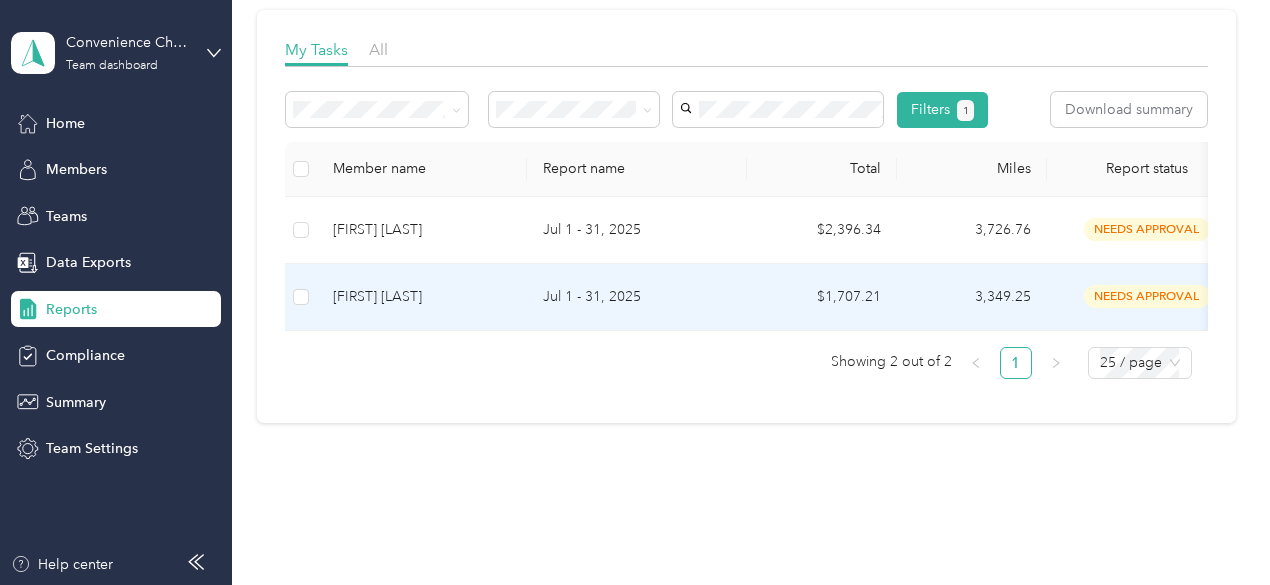 scroll, scrollTop: 300, scrollLeft: 0, axis: vertical 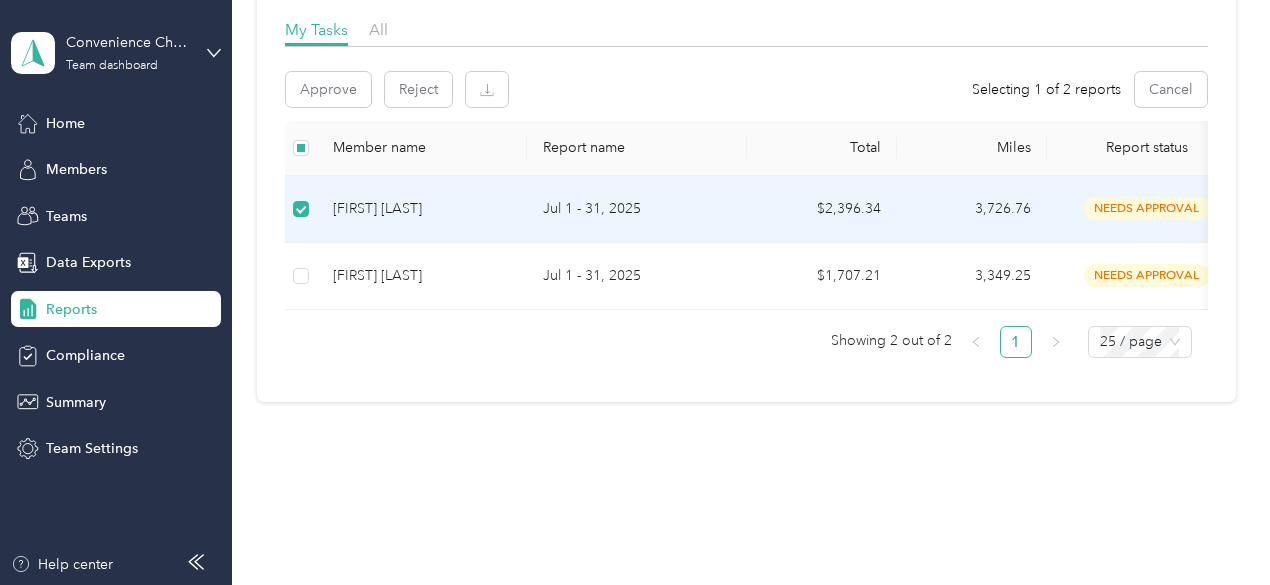 click on "needs approval" at bounding box center [1147, 208] 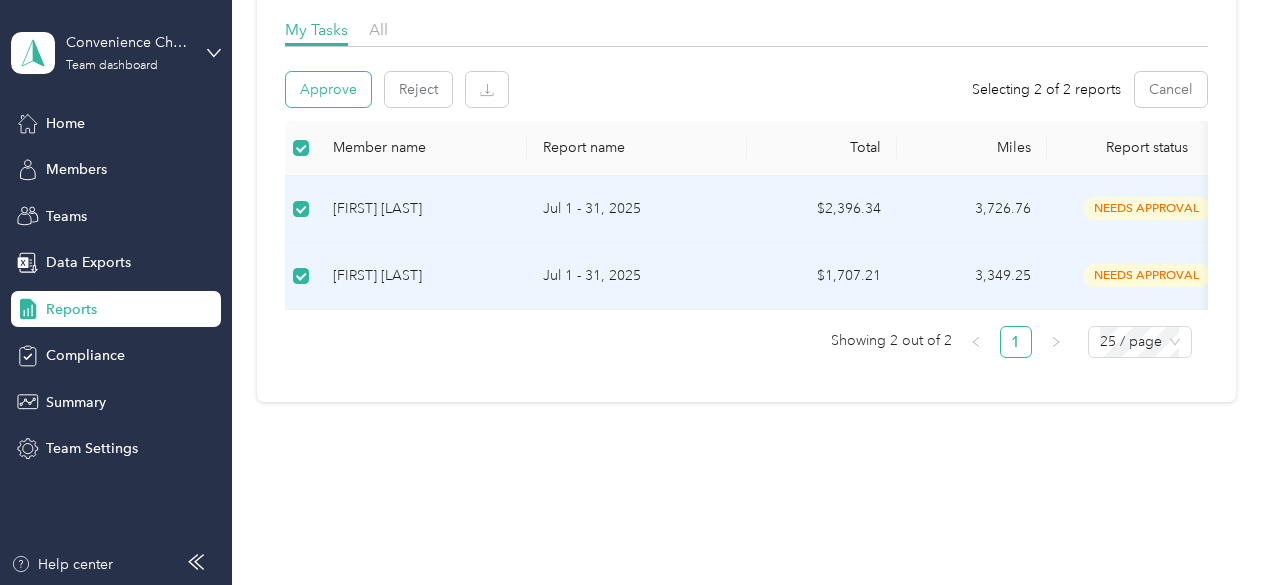 click on "Approve" at bounding box center [328, 89] 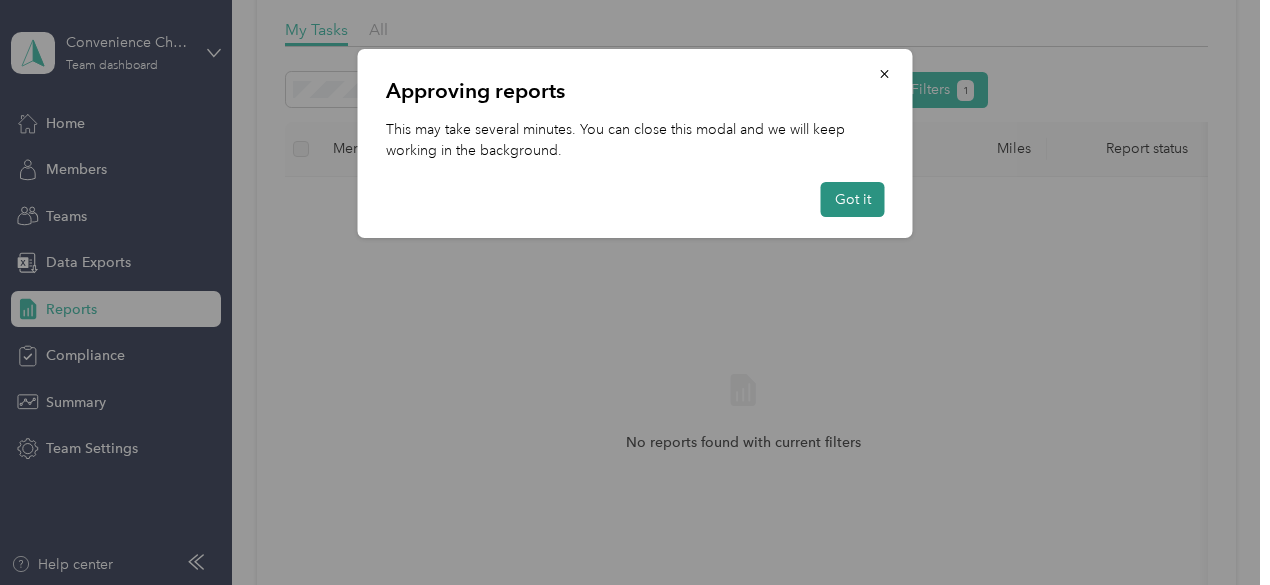 click on "Got it" at bounding box center [853, 199] 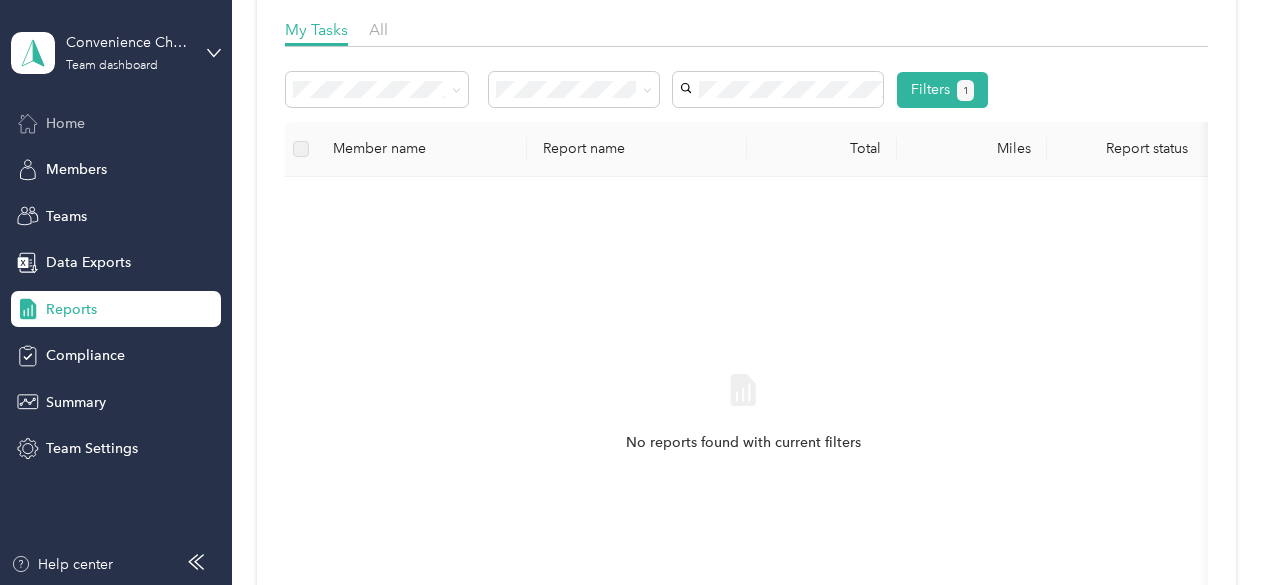 click on "Home" at bounding box center [65, 123] 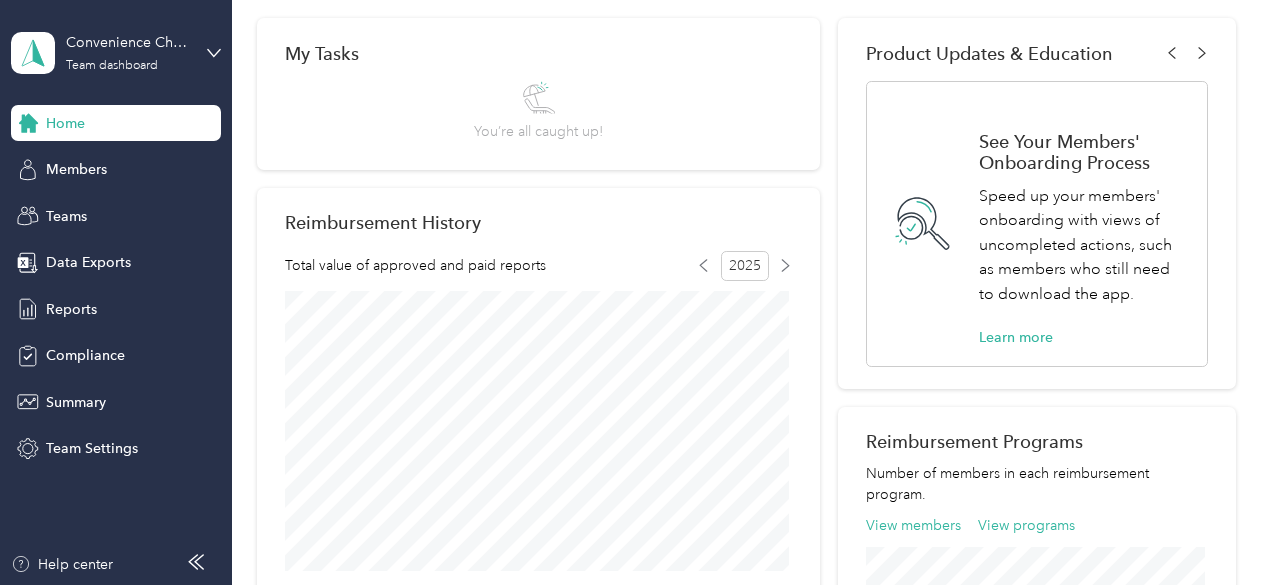 scroll, scrollTop: 0, scrollLeft: 0, axis: both 